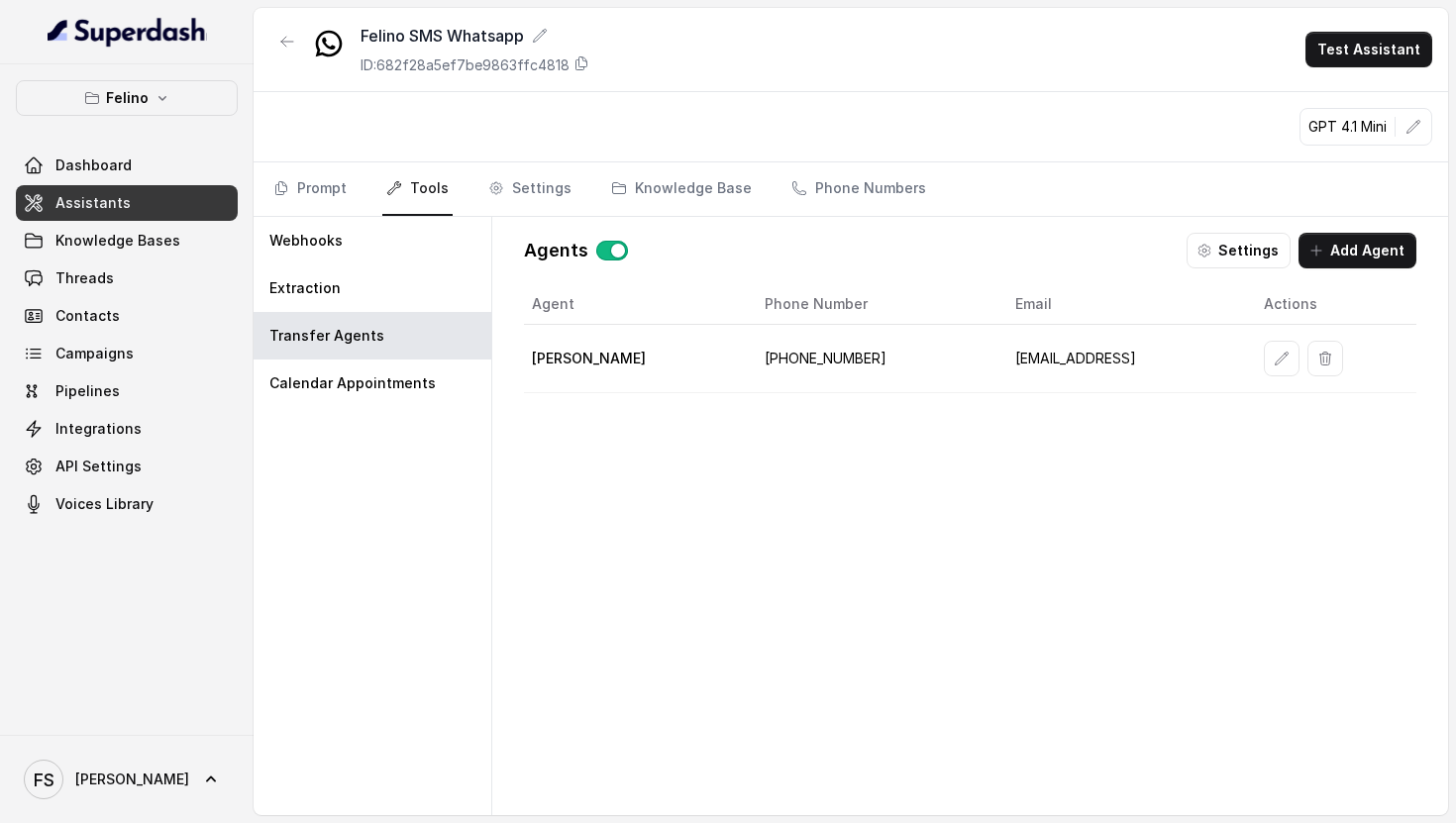 scroll, scrollTop: 0, scrollLeft: 0, axis: both 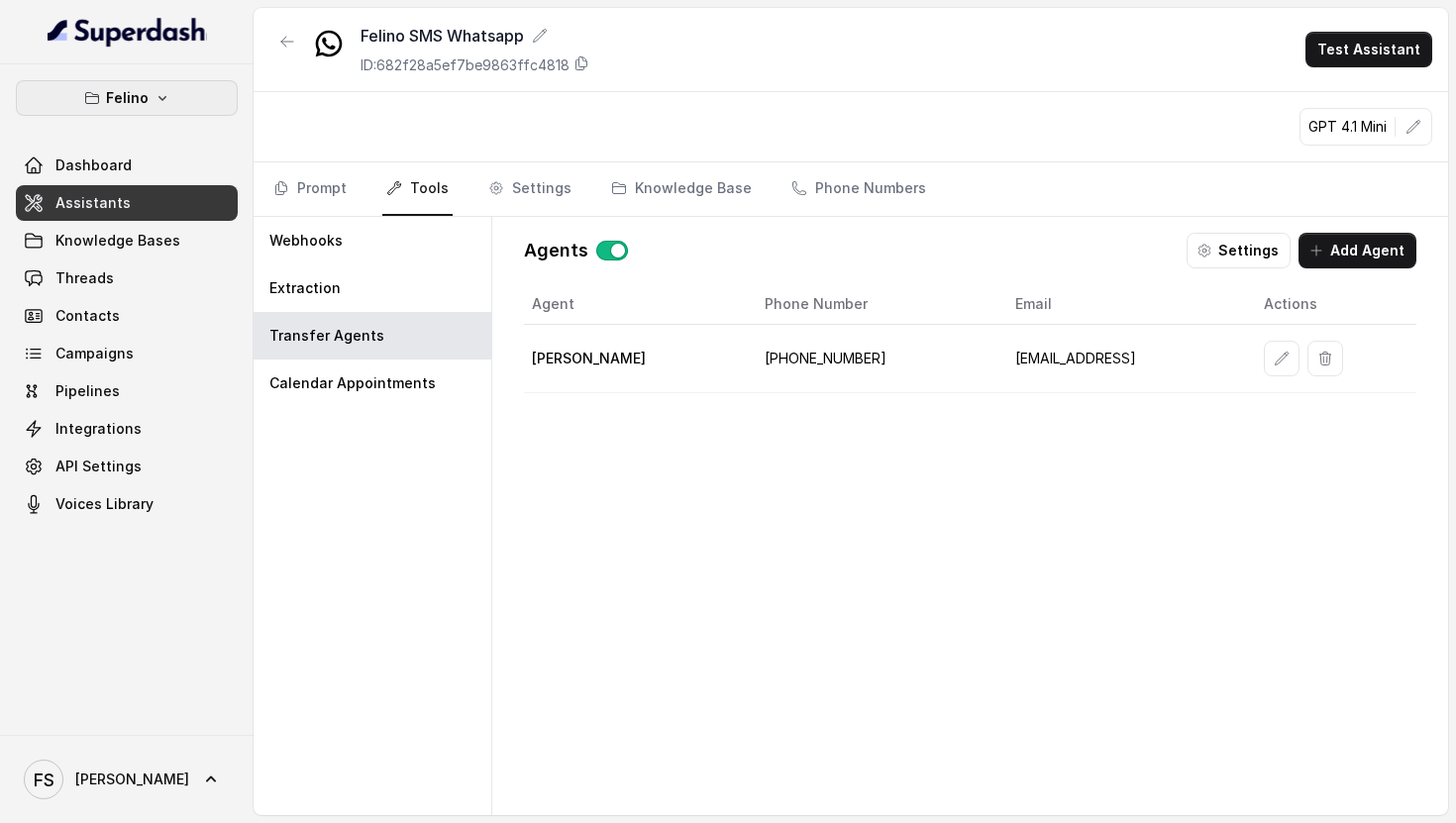 click on "Felino" at bounding box center [127, 98] 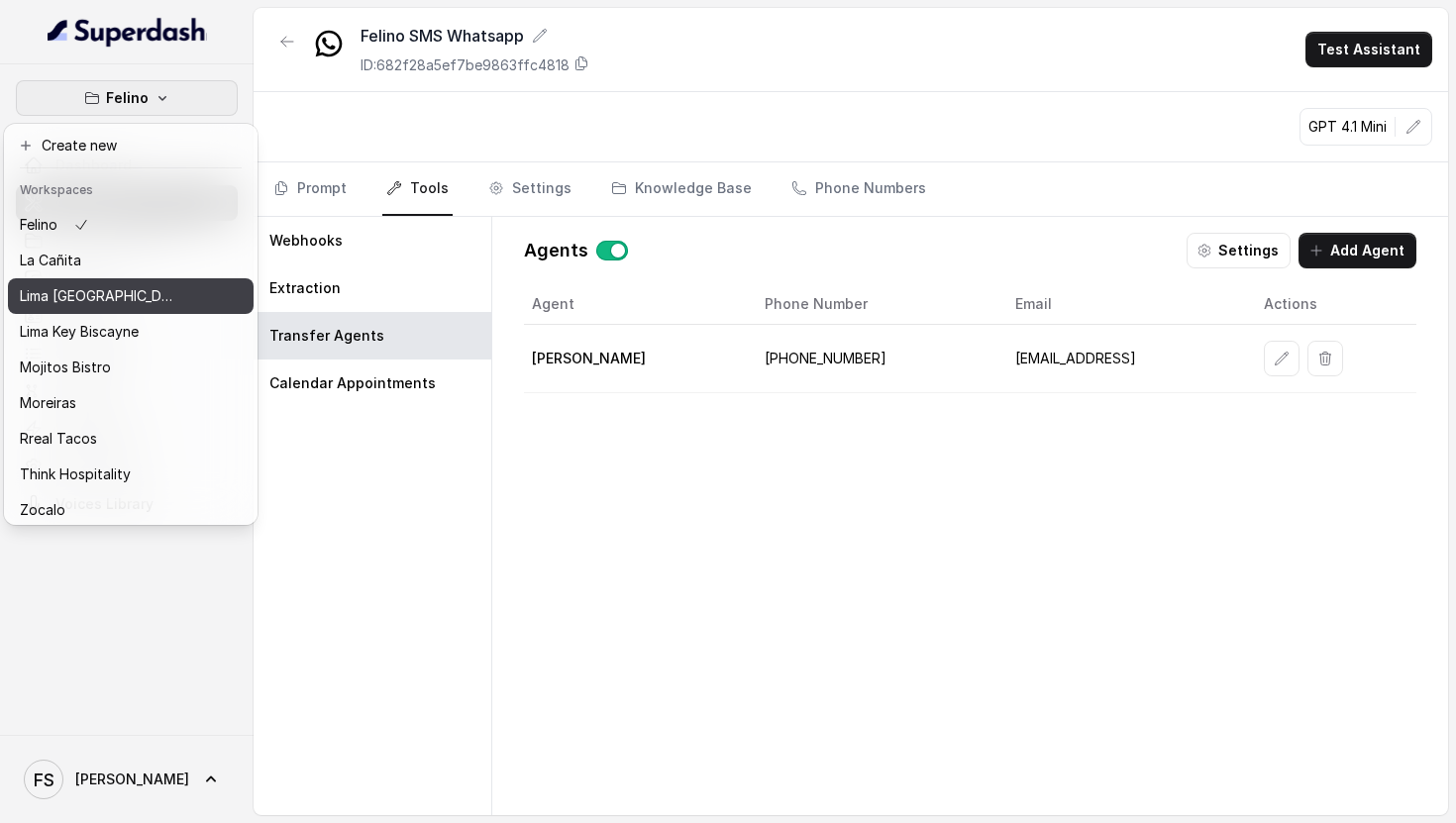 scroll, scrollTop: 111, scrollLeft: 0, axis: vertical 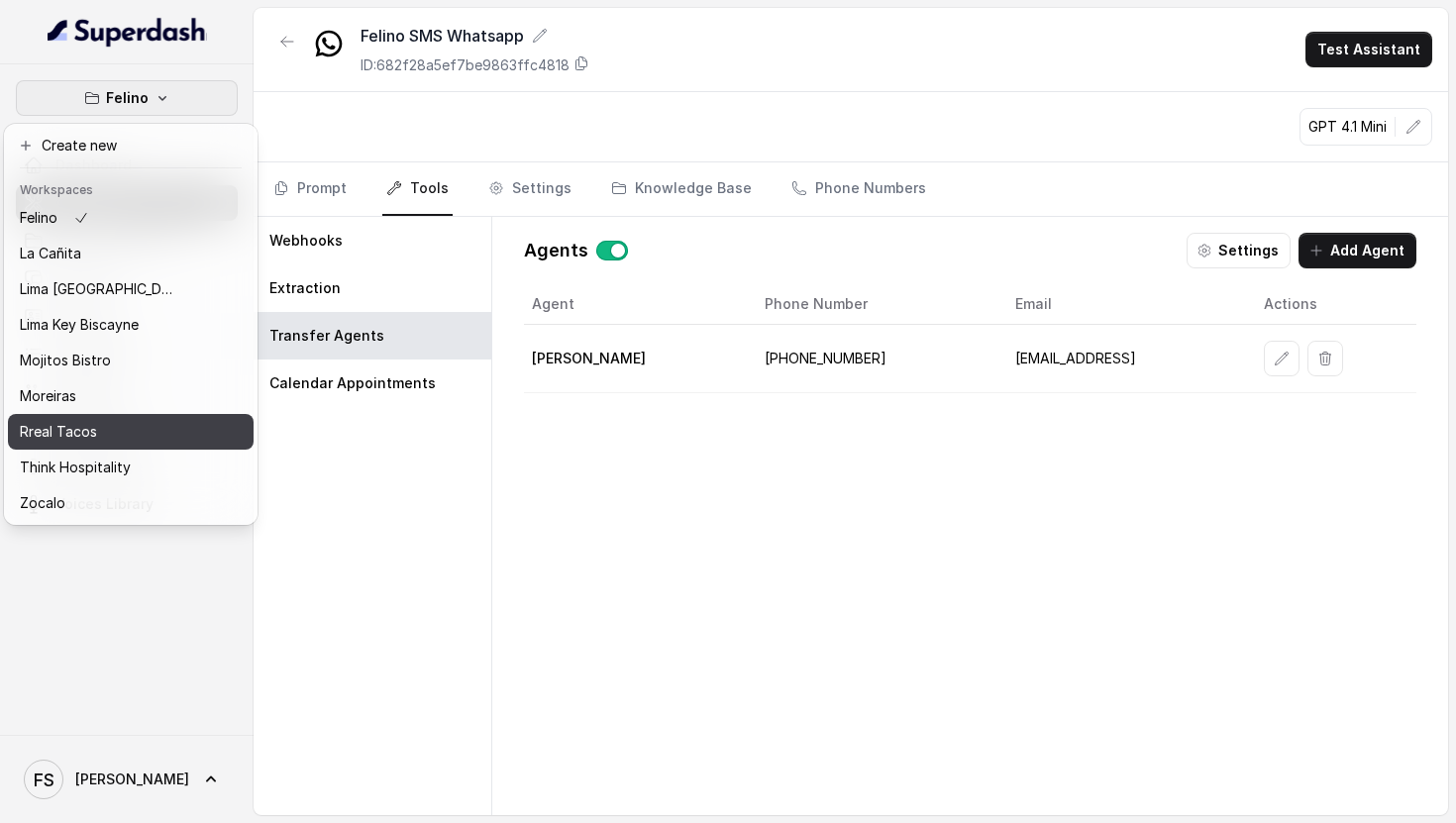 click on "Rreal Tacos" at bounding box center [99, 432] 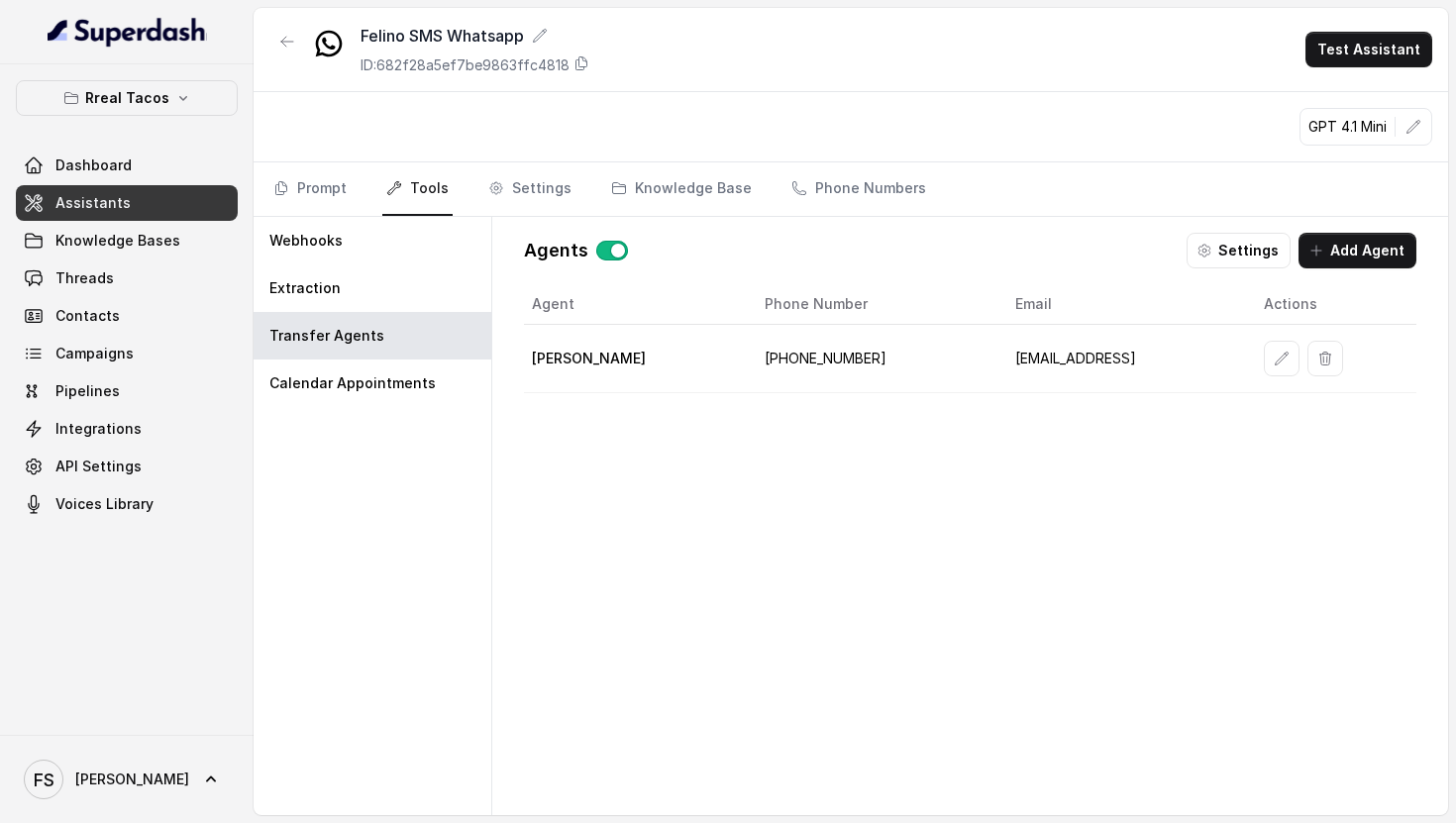 click on "Assistants" at bounding box center [127, 203] 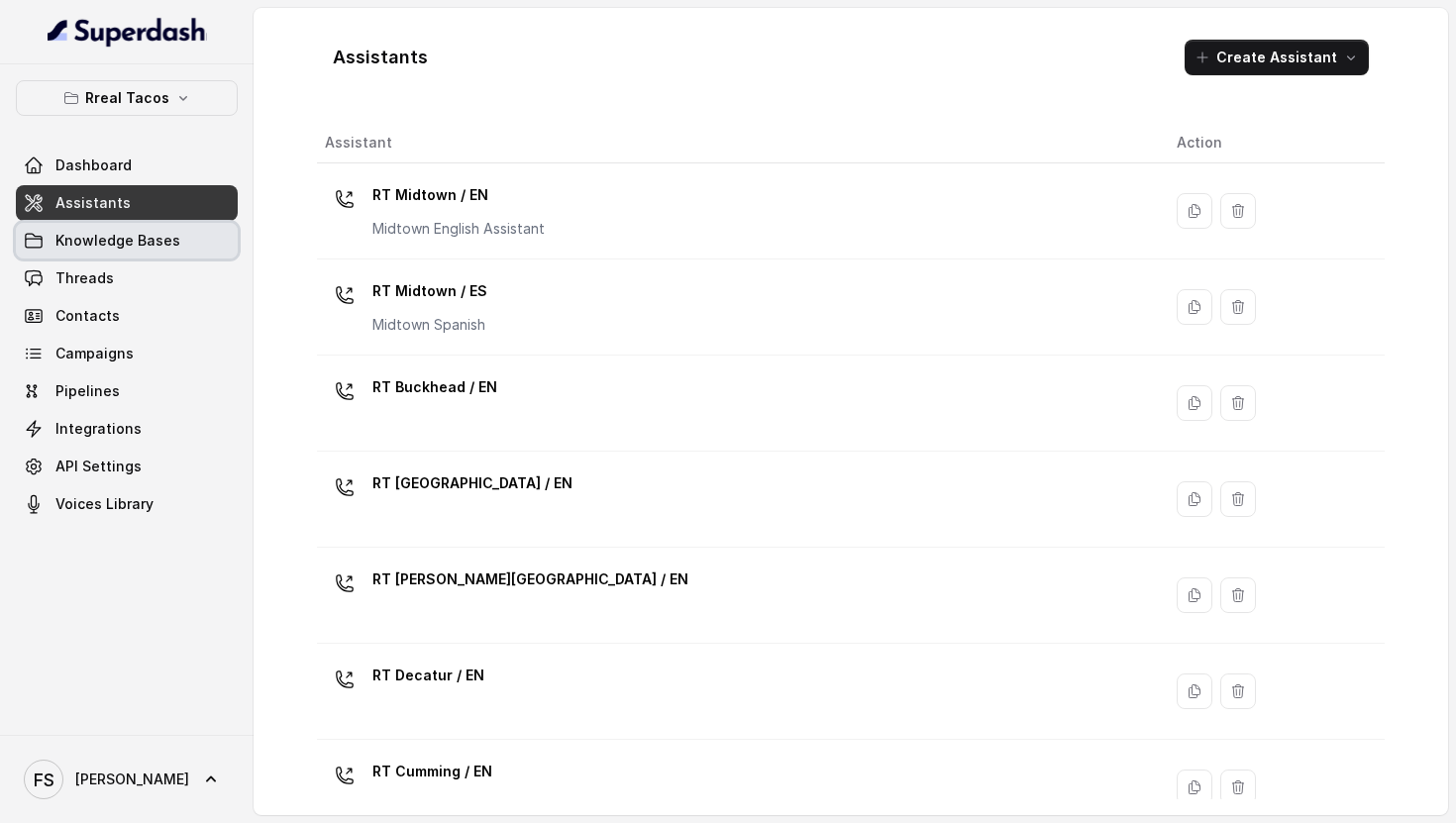 click on "Knowledge Bases" at bounding box center (127, 241) 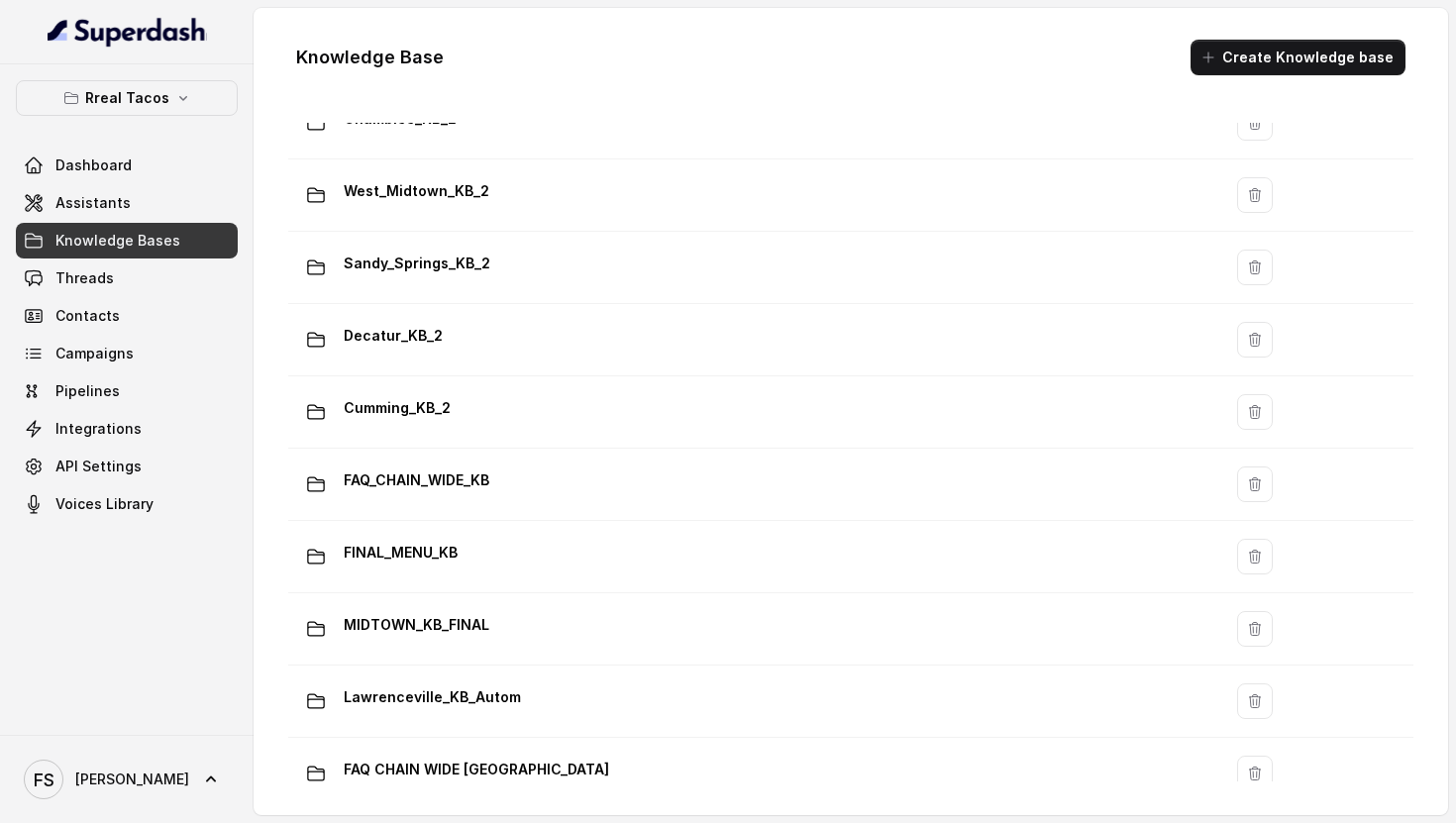 scroll, scrollTop: 1061, scrollLeft: 0, axis: vertical 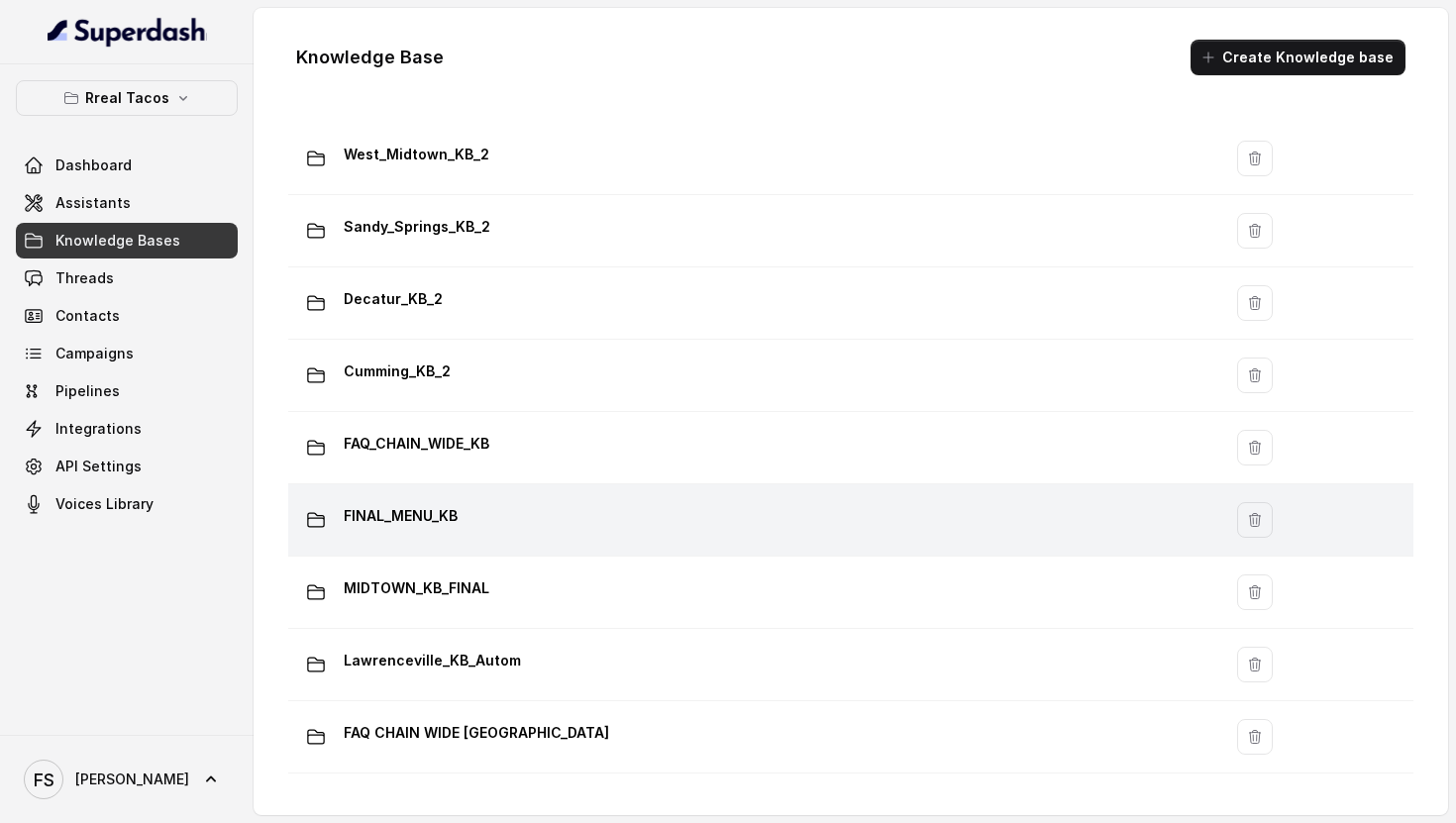click on "FINAL_MENU_KB" at bounding box center [755, 520] 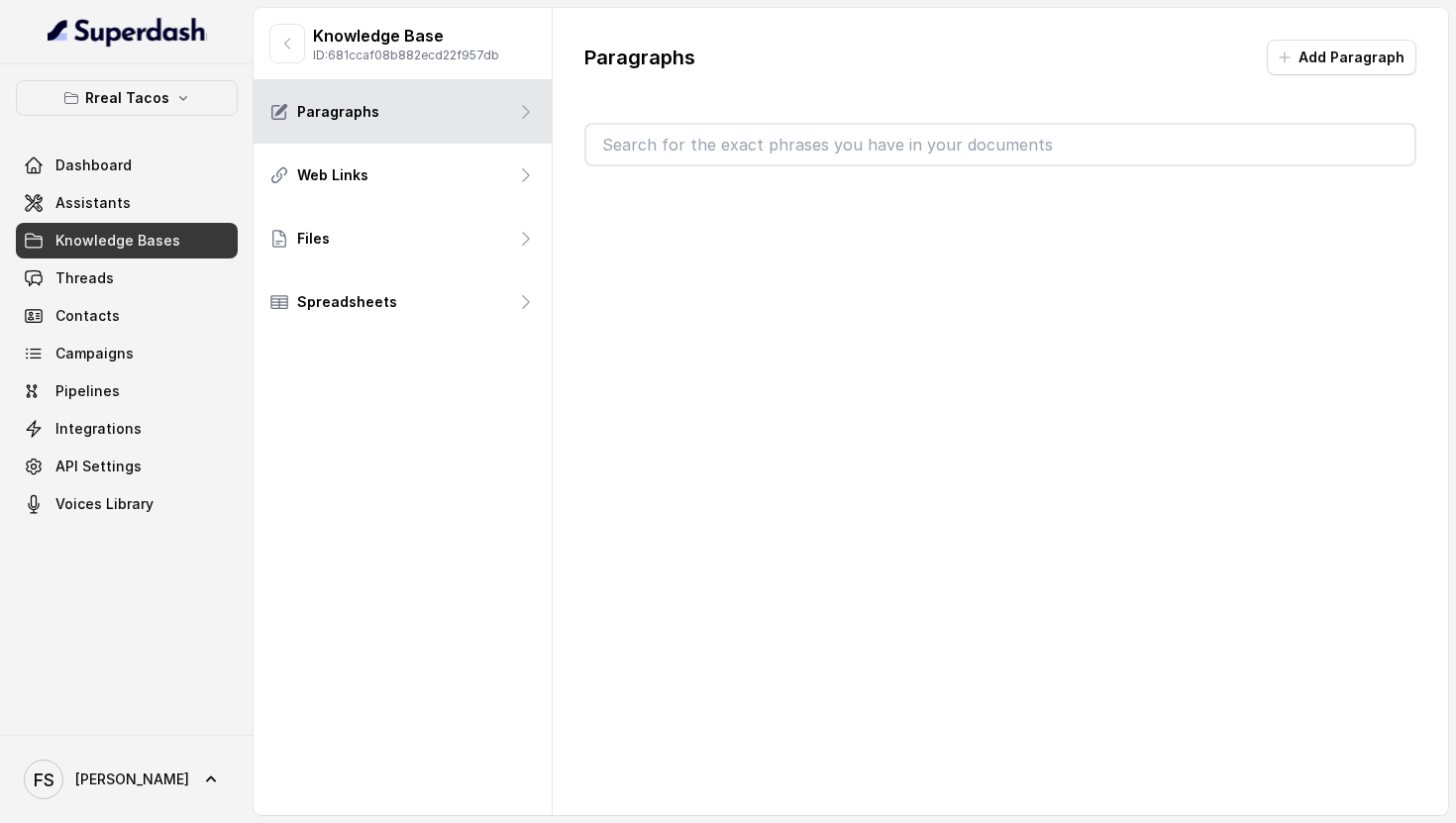 click at bounding box center [1000, 145] 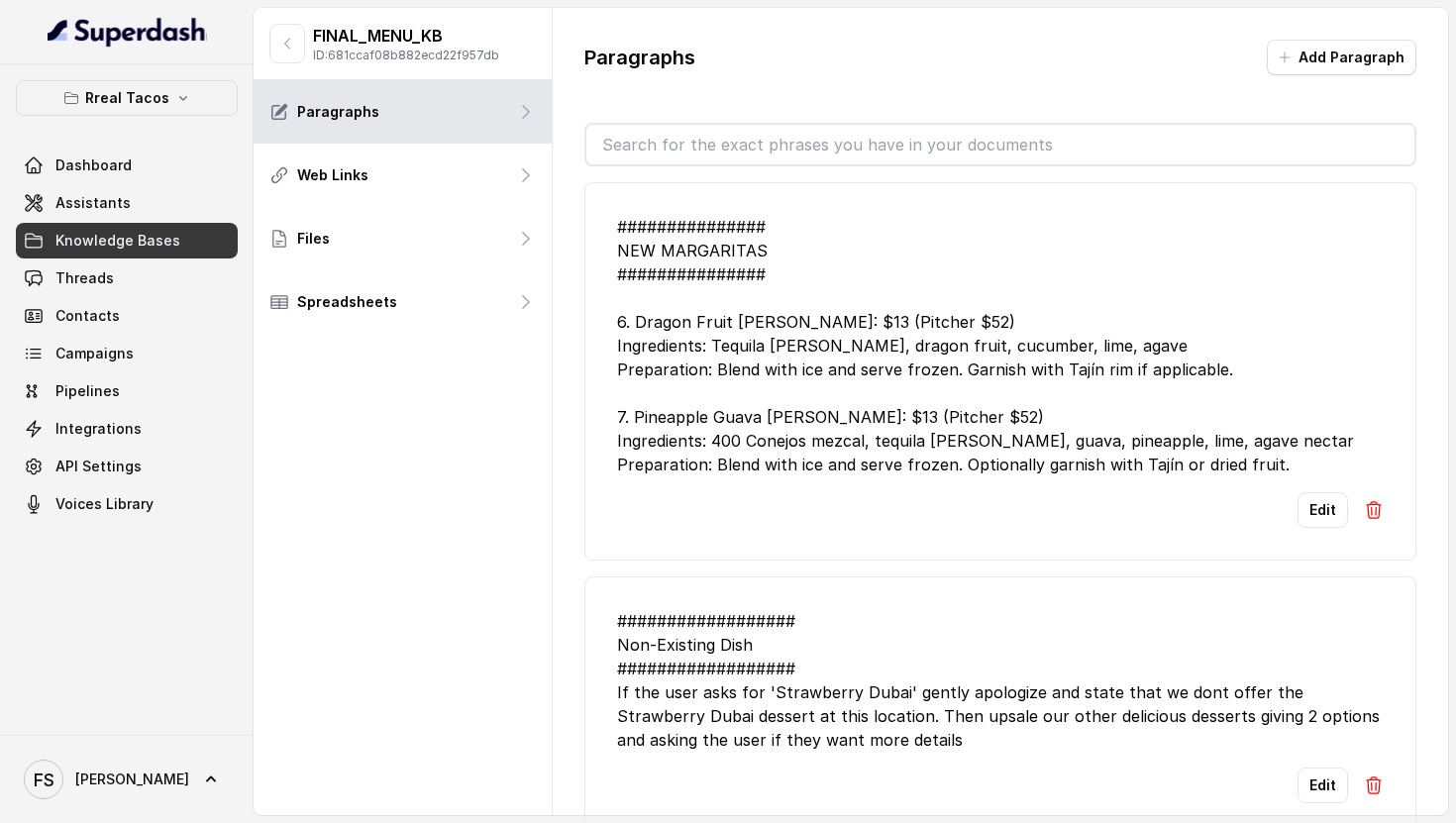 click at bounding box center [1000, 145] 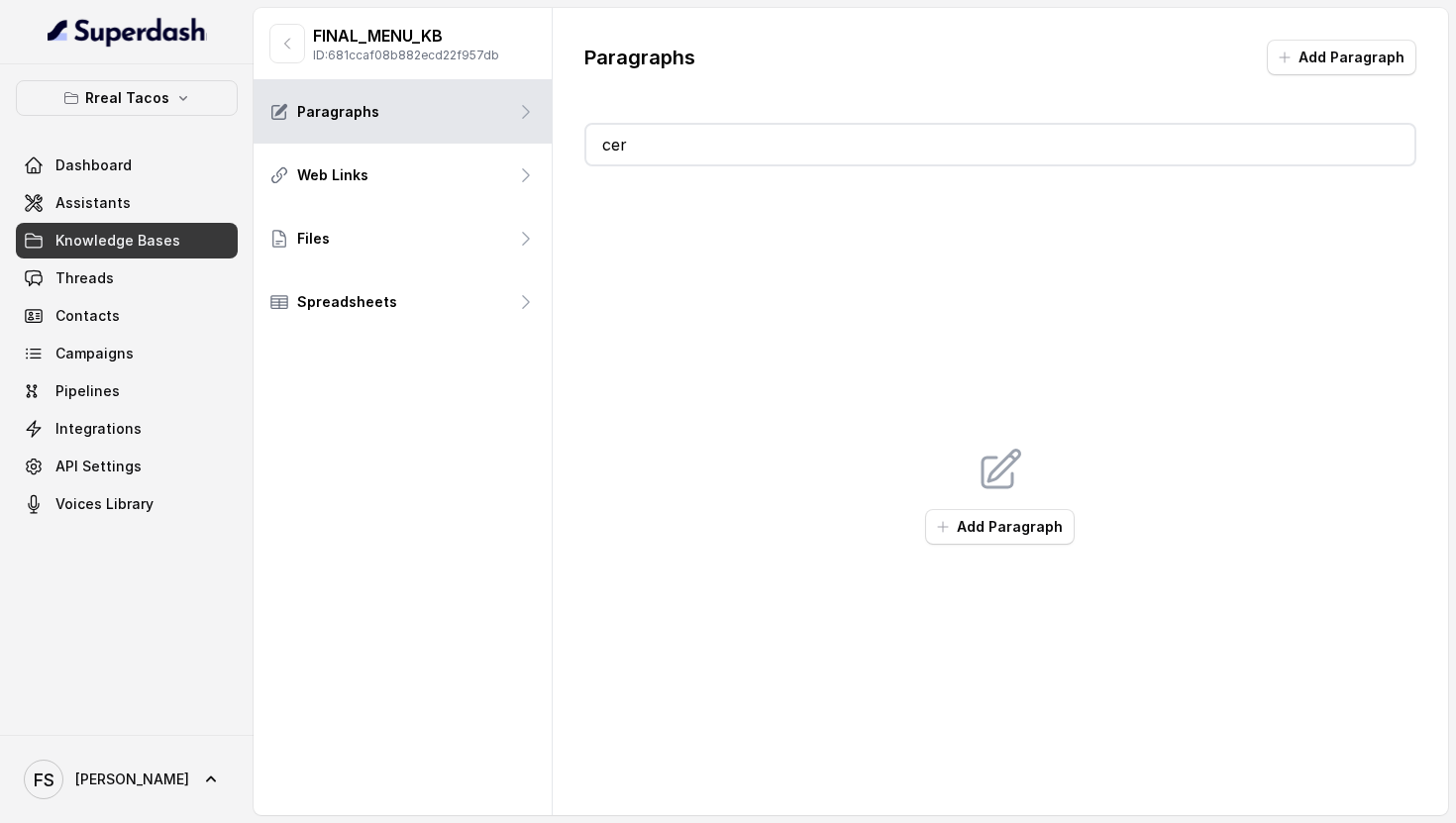 type on "c" 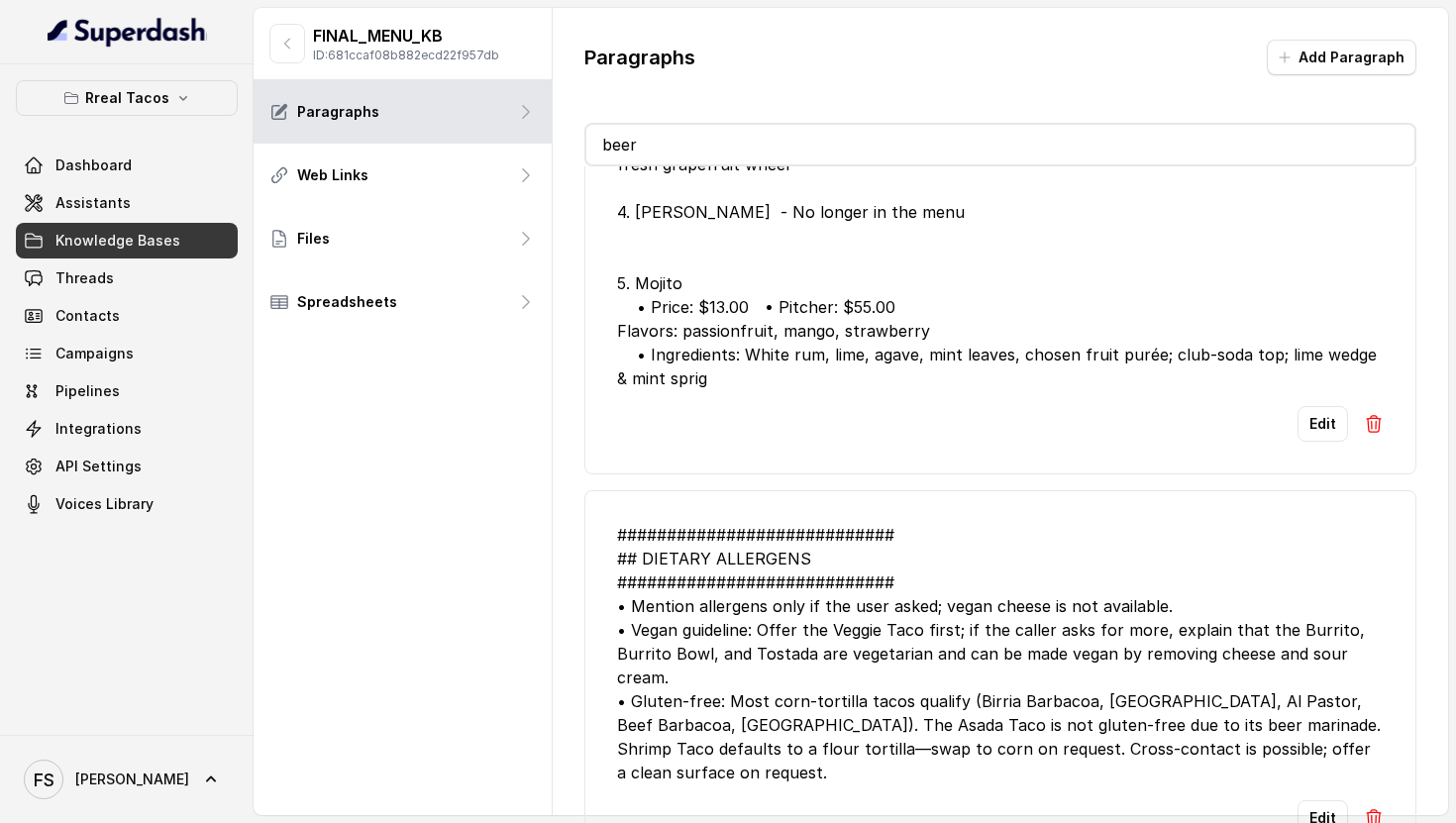 scroll, scrollTop: 391, scrollLeft: 0, axis: vertical 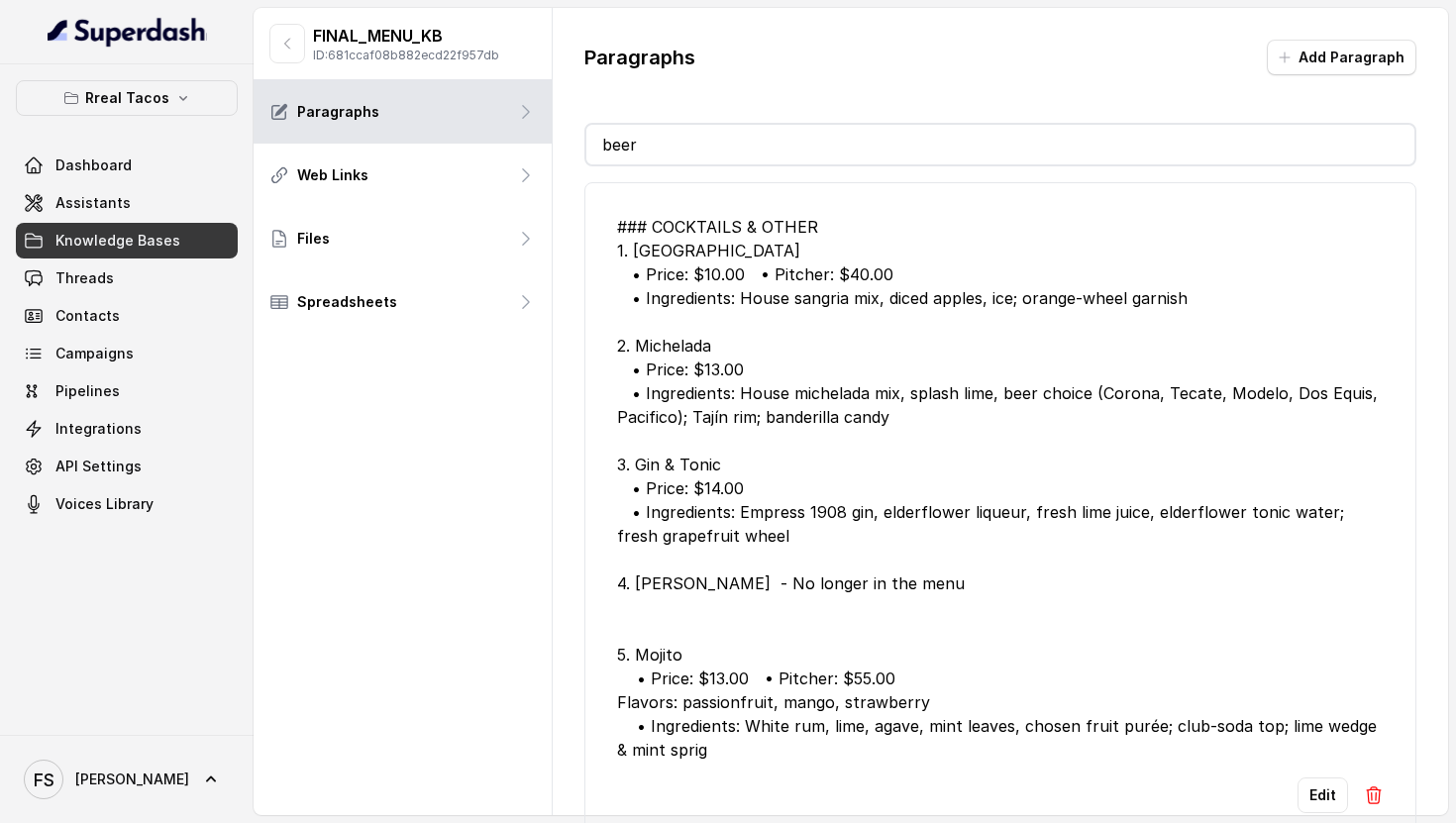 type on "be" 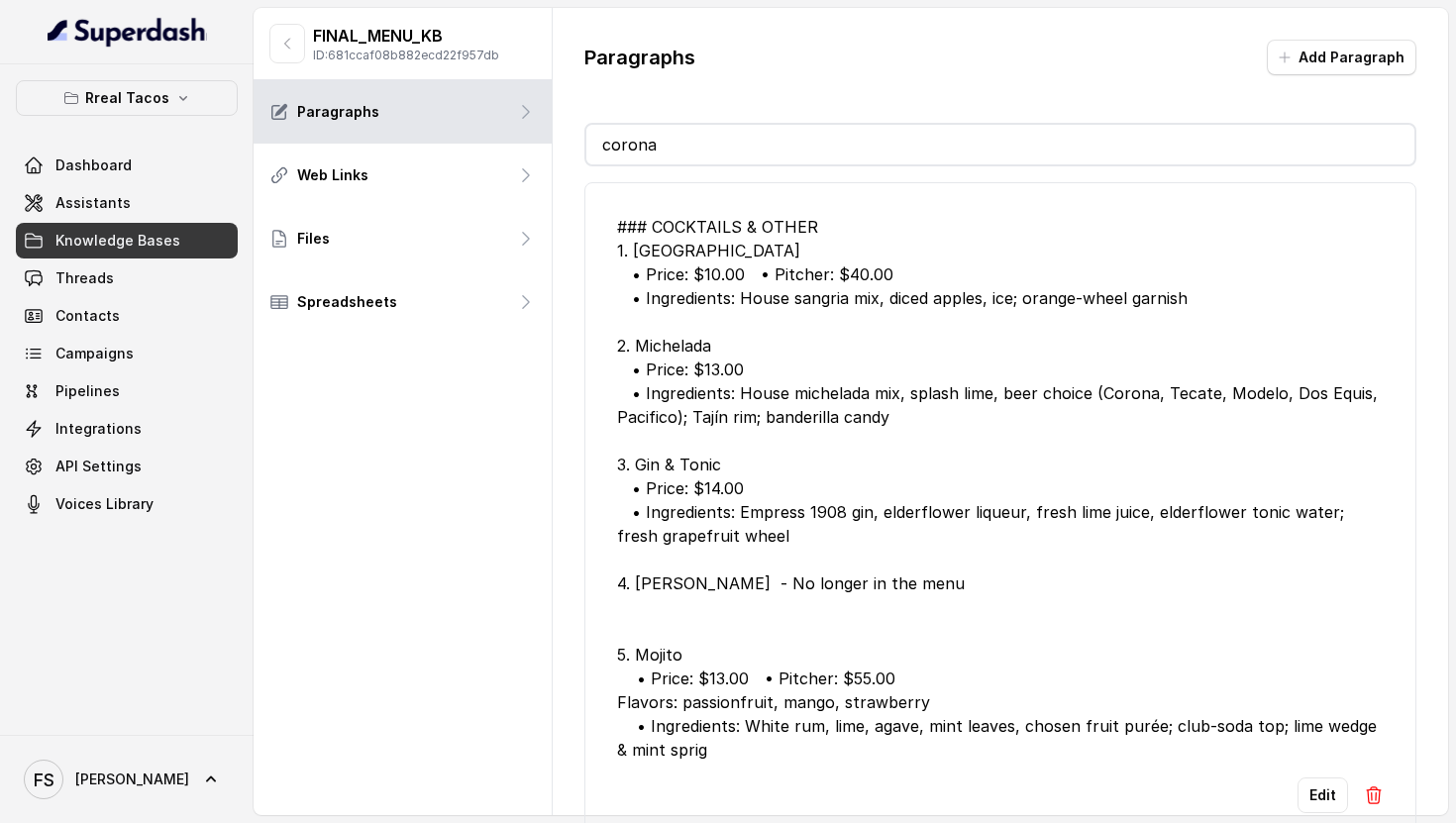 scroll, scrollTop: 21, scrollLeft: 0, axis: vertical 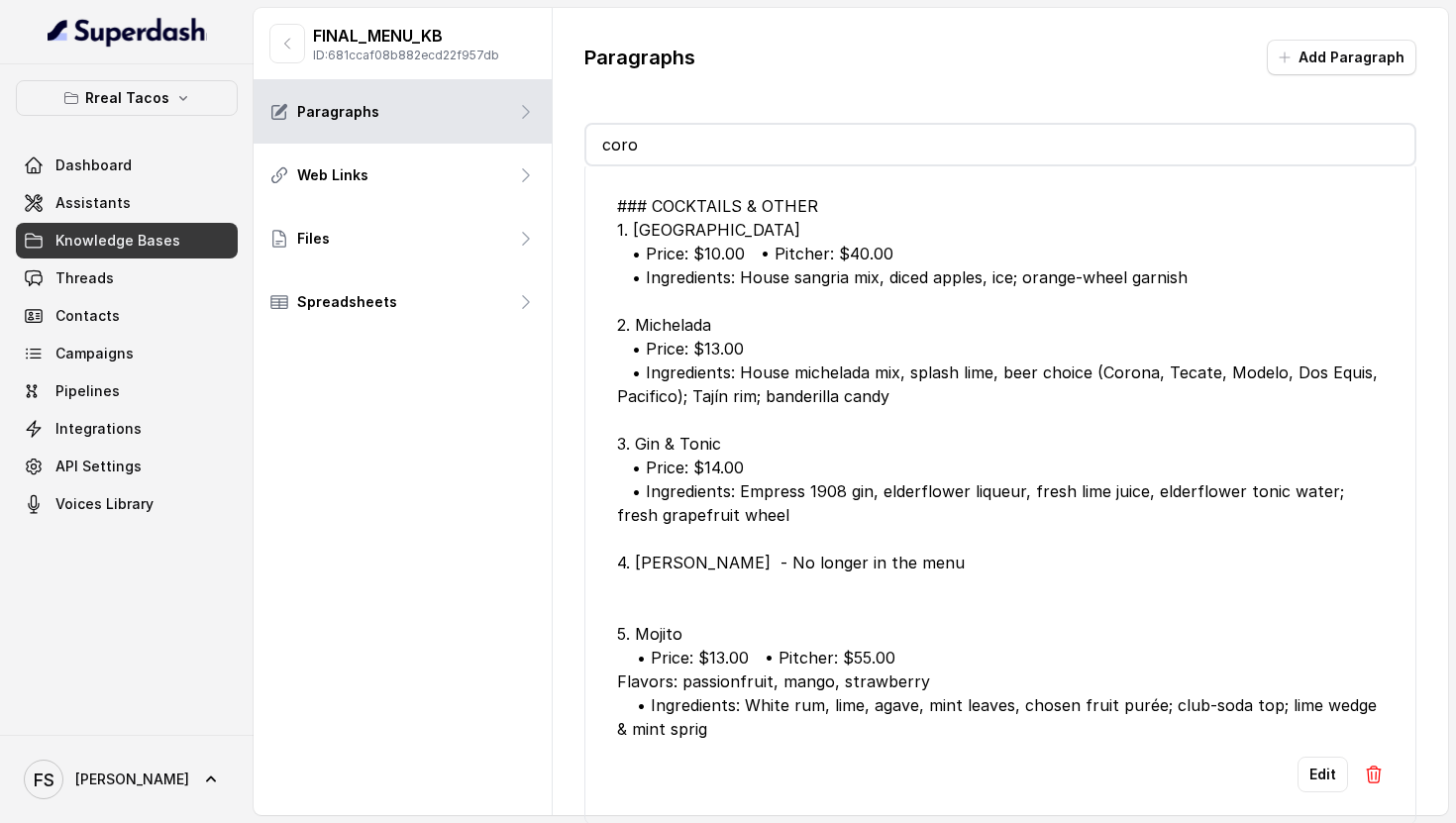 type on "co" 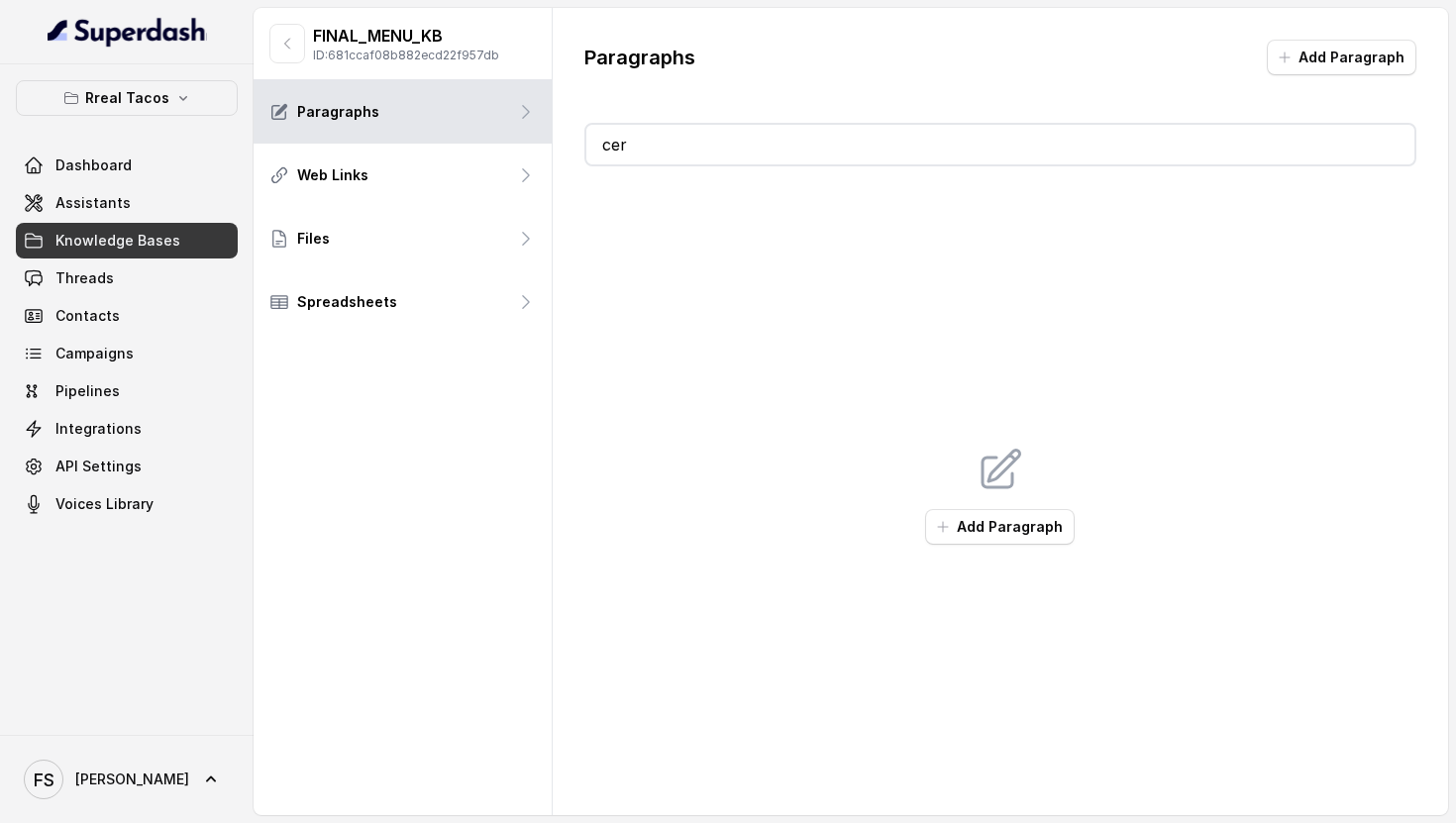 scroll, scrollTop: 0, scrollLeft: 0, axis: both 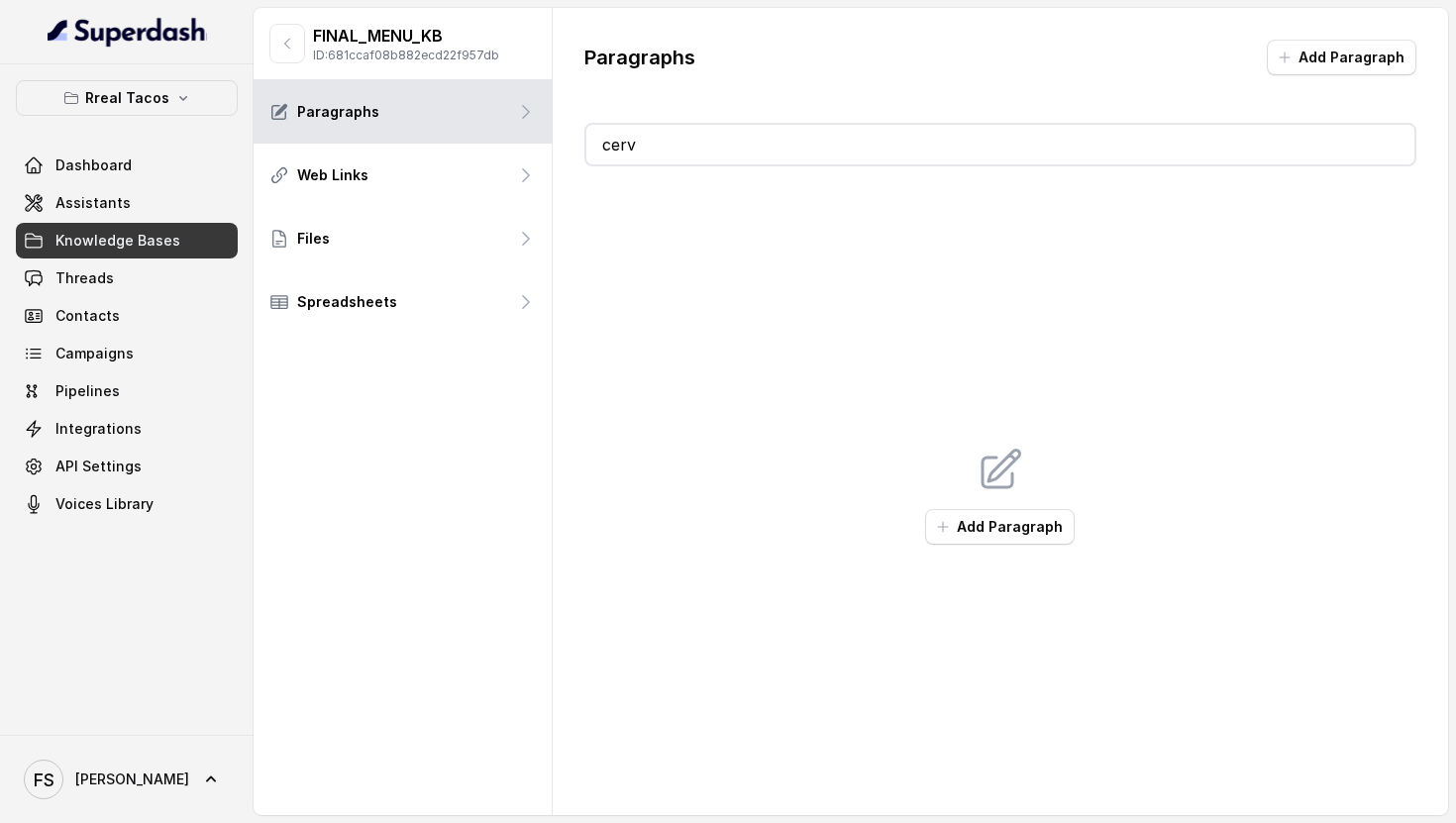 type on "ce" 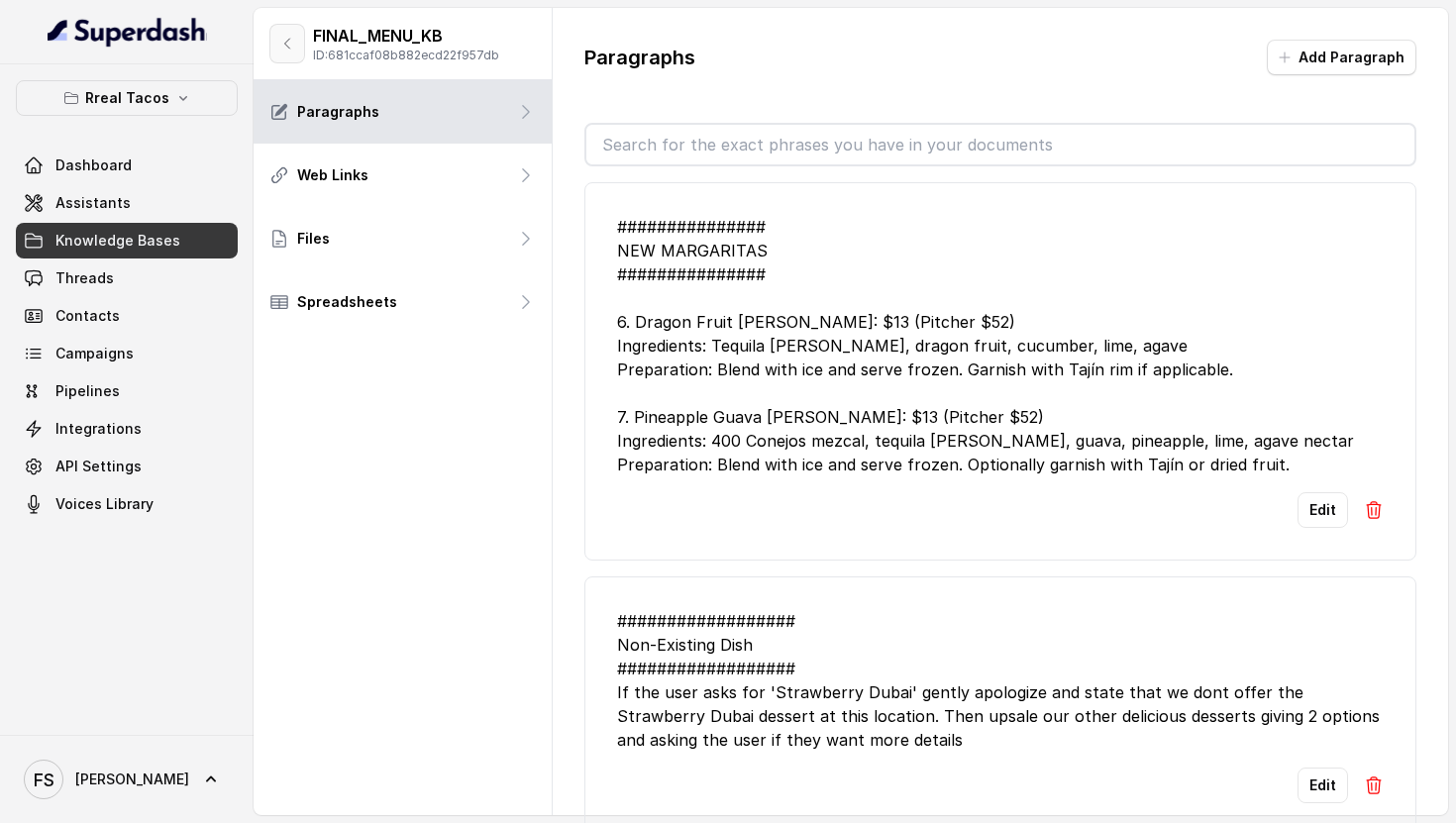 type 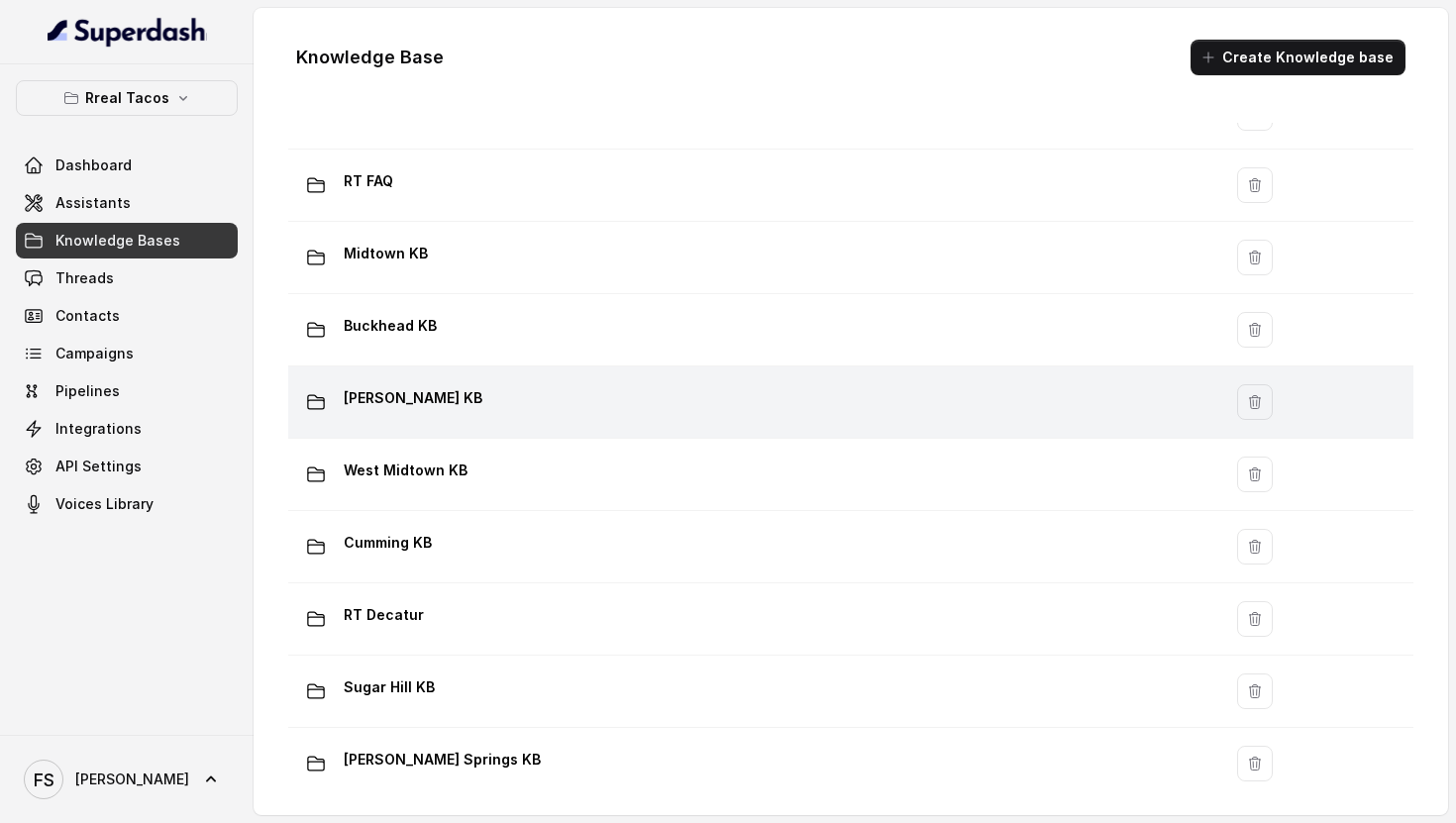 scroll, scrollTop: 0, scrollLeft: 0, axis: both 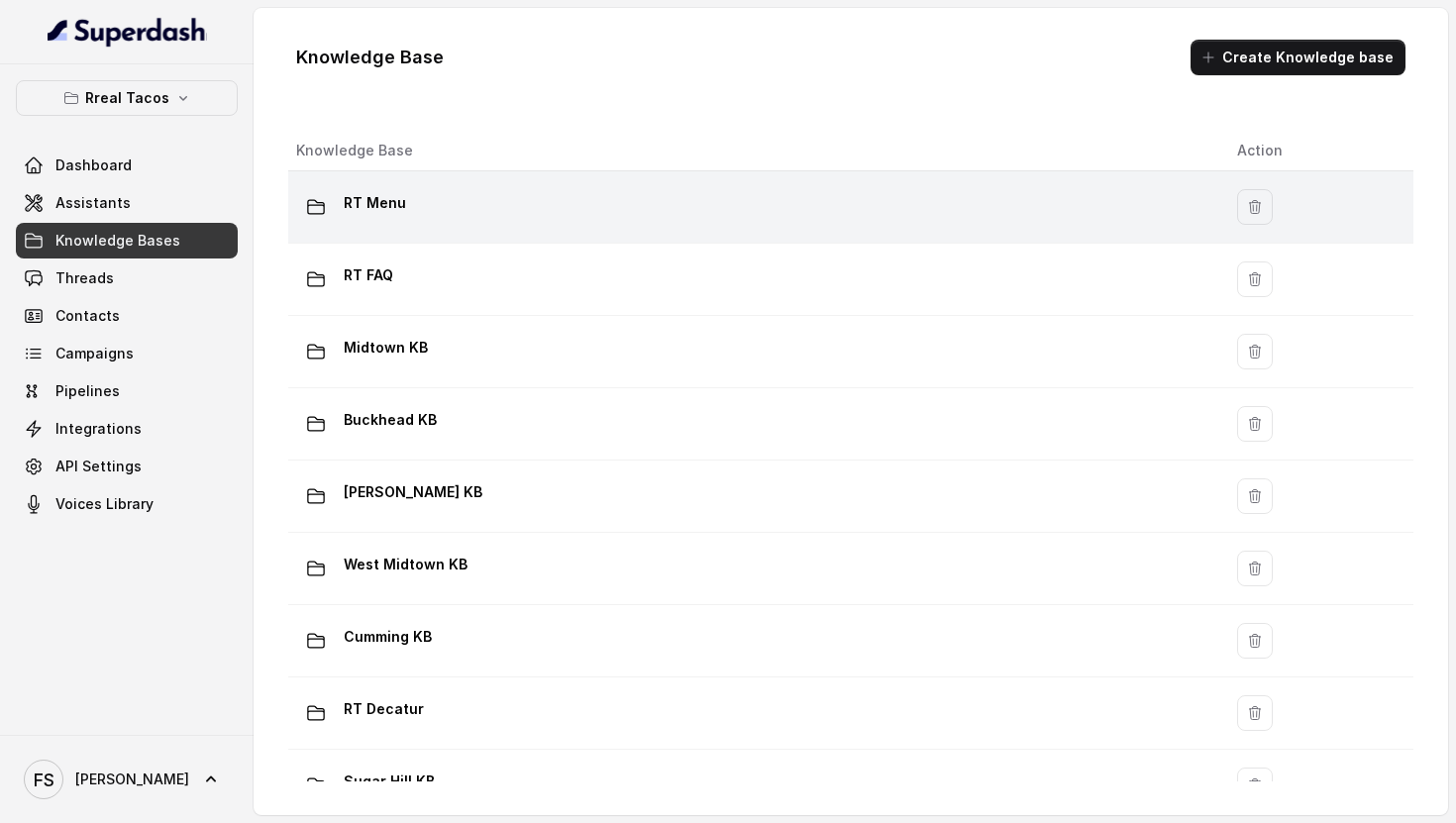 click on "RT Menu" at bounding box center [751, 207] 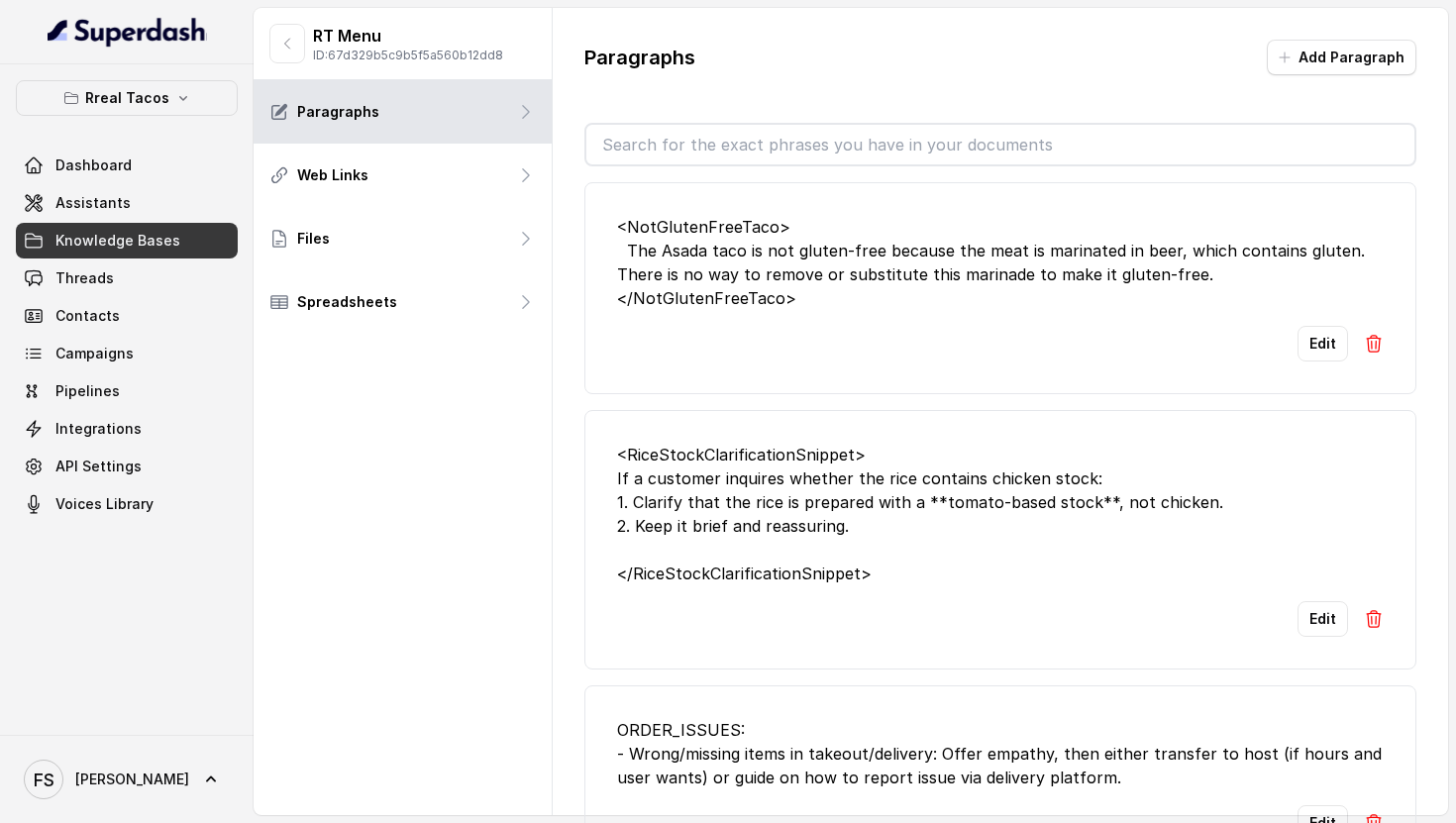 click at bounding box center [1000, 145] 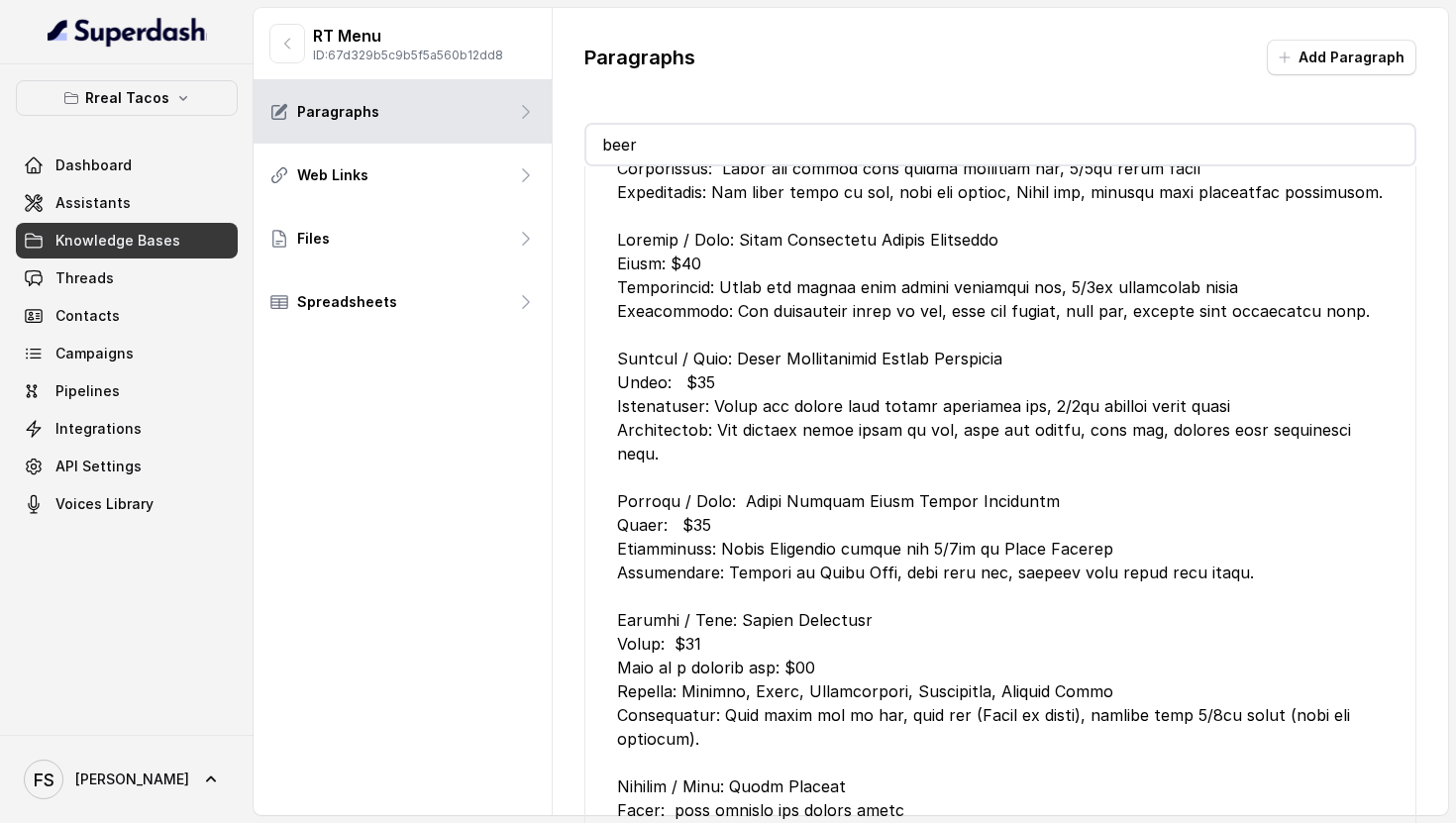 scroll, scrollTop: 914, scrollLeft: 0, axis: vertical 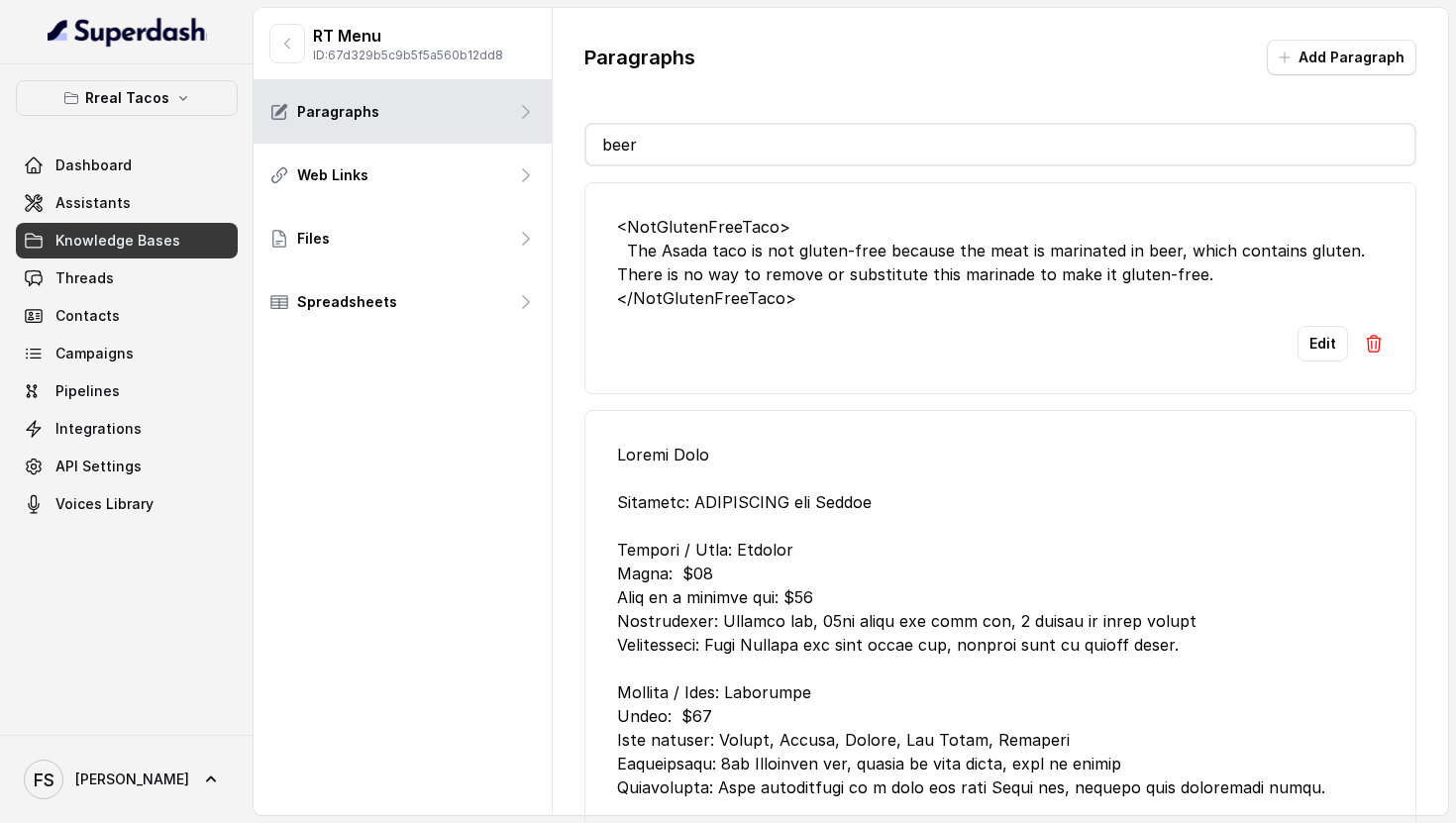 type on "be" 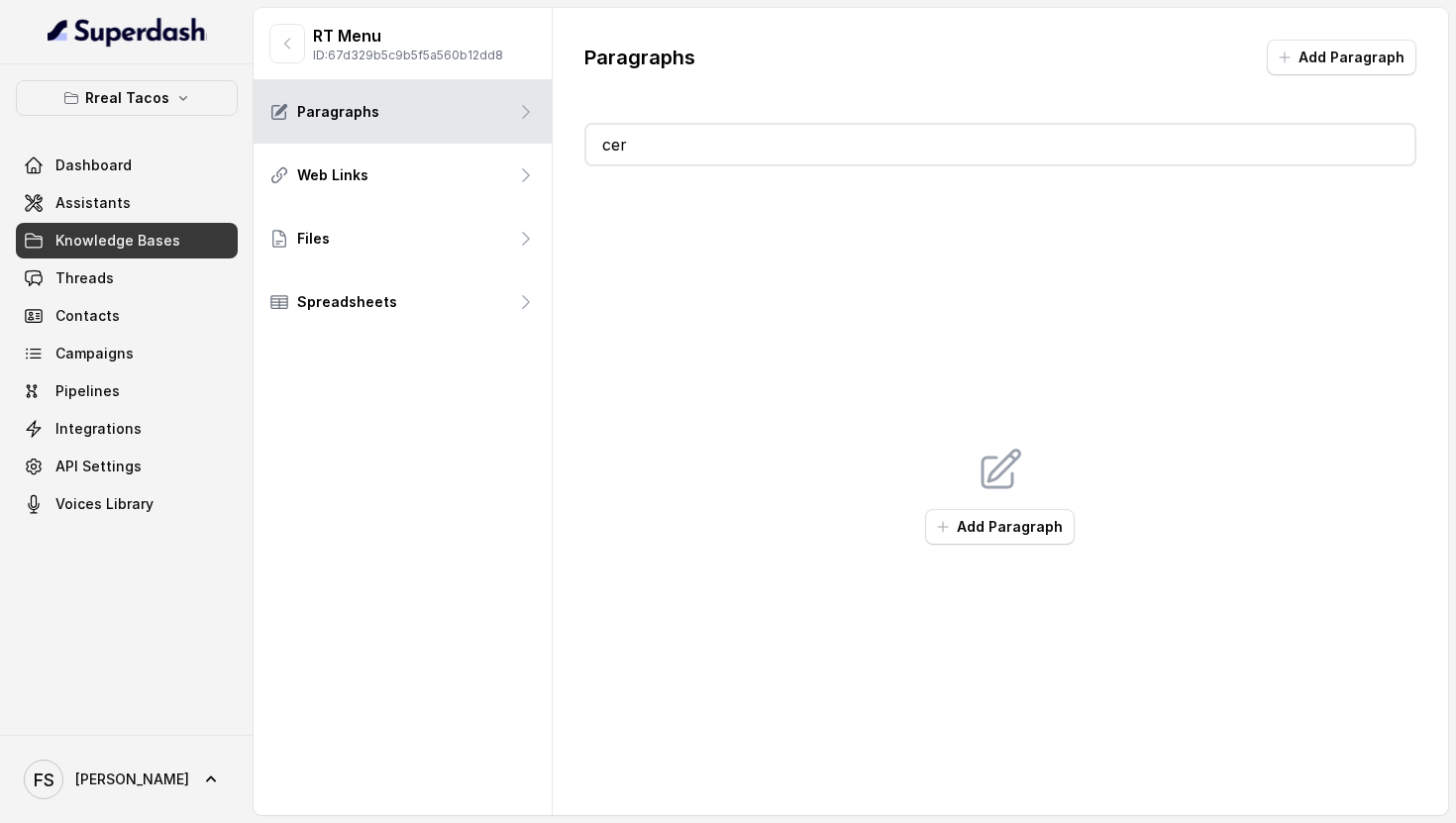 type on "c" 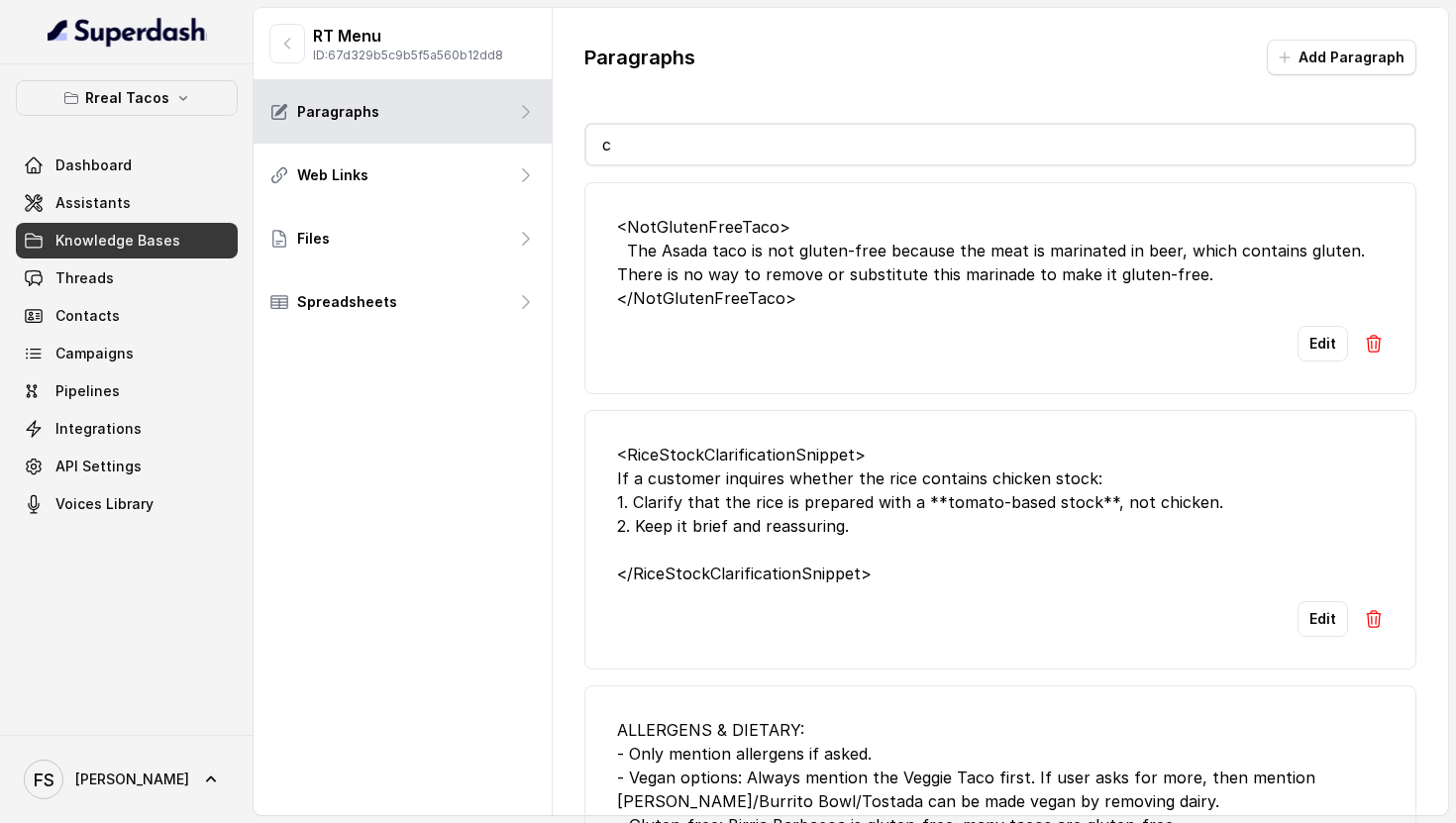 type 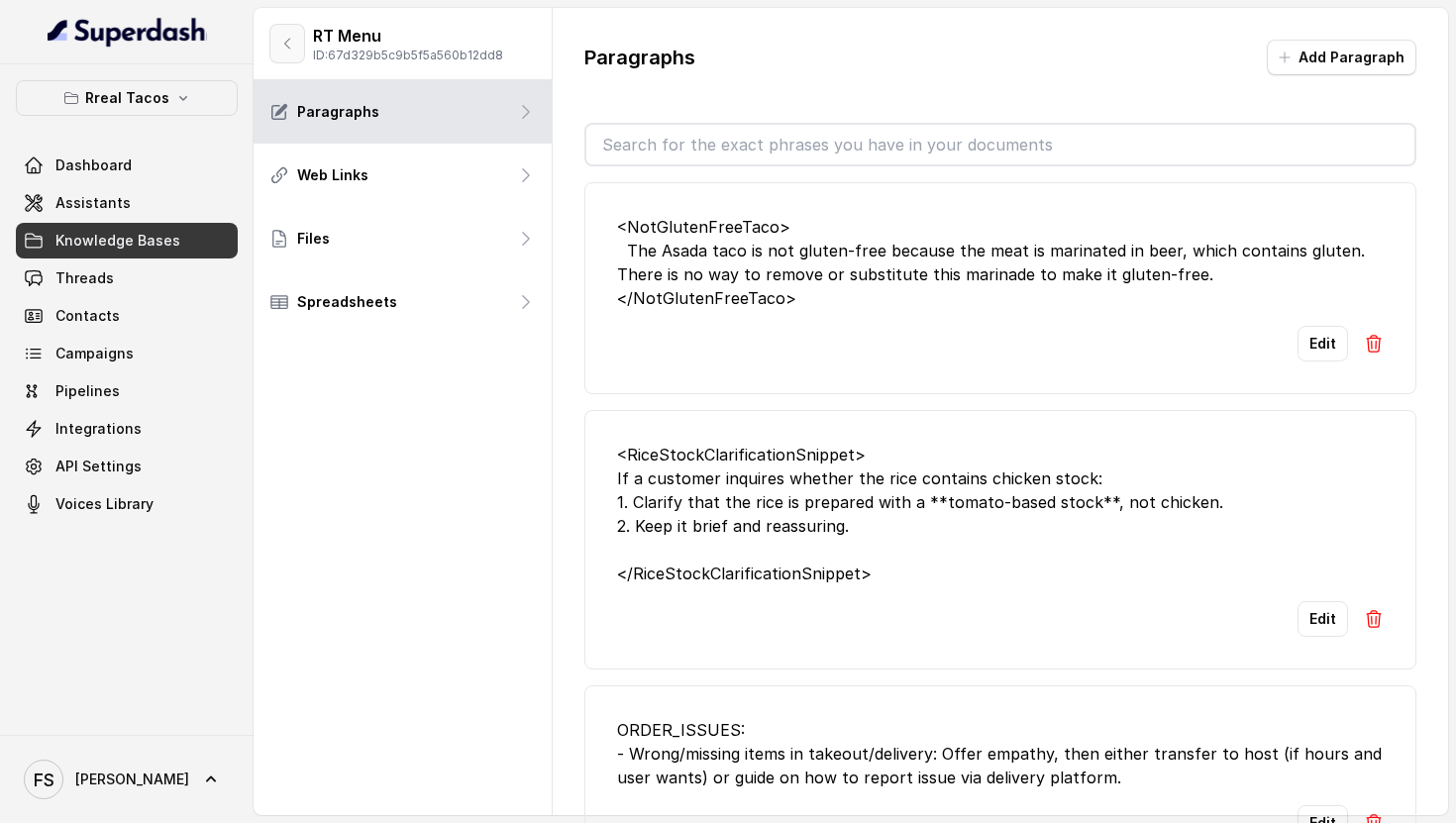 click at bounding box center (287, 44) 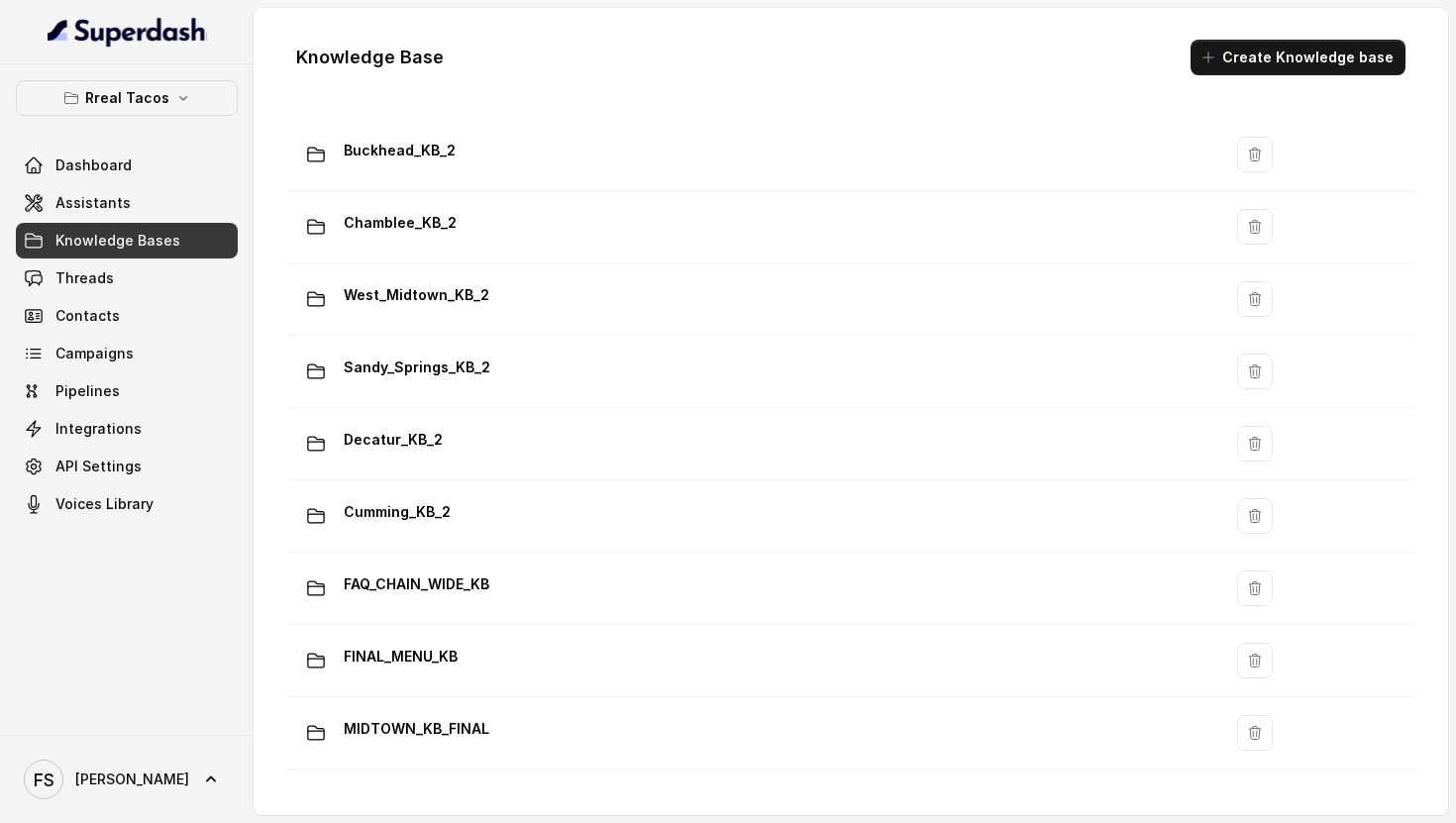 scroll, scrollTop: 1061, scrollLeft: 0, axis: vertical 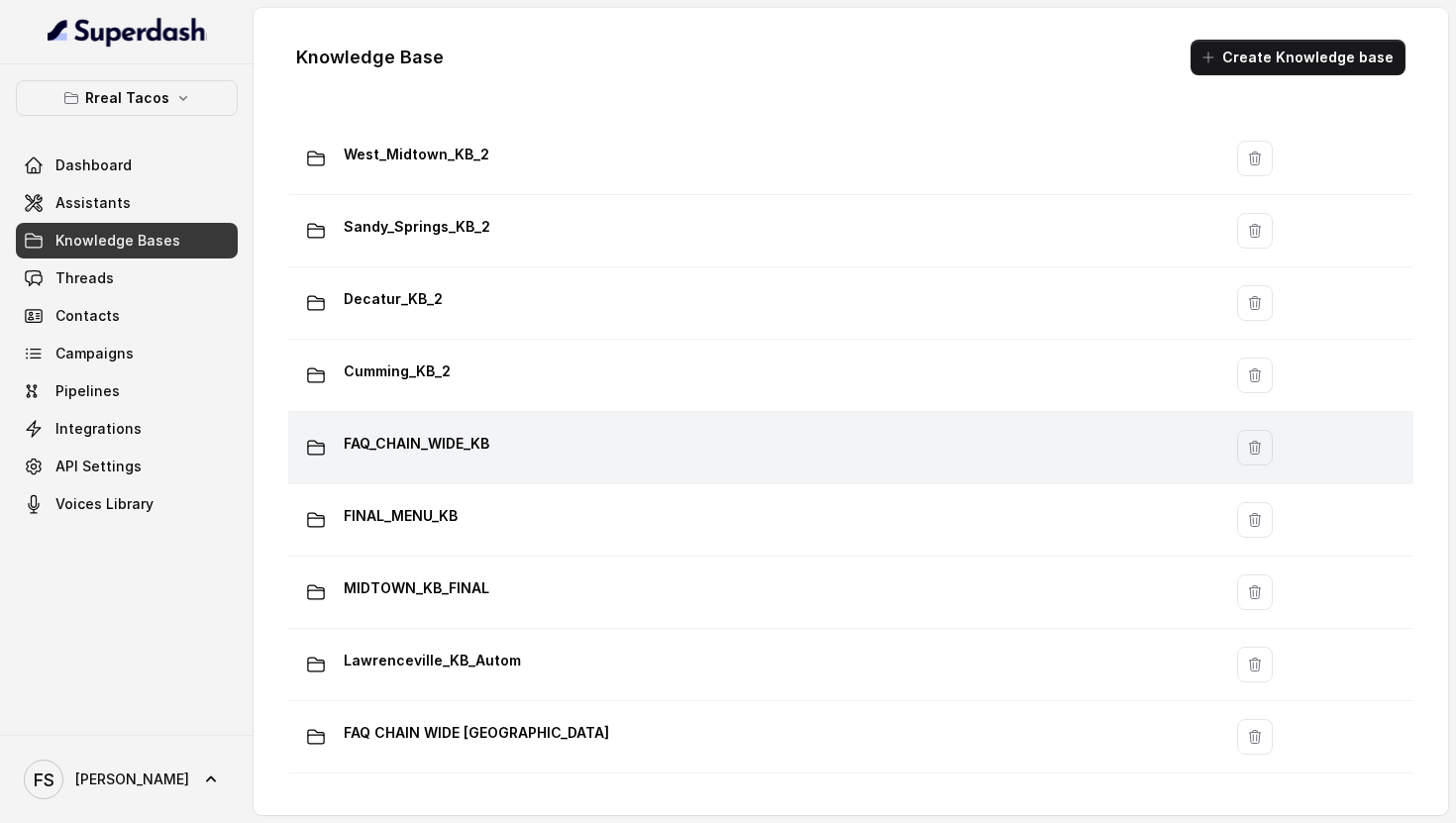 click on "FAQ_CHAIN_WIDE_KB" at bounding box center [755, 448] 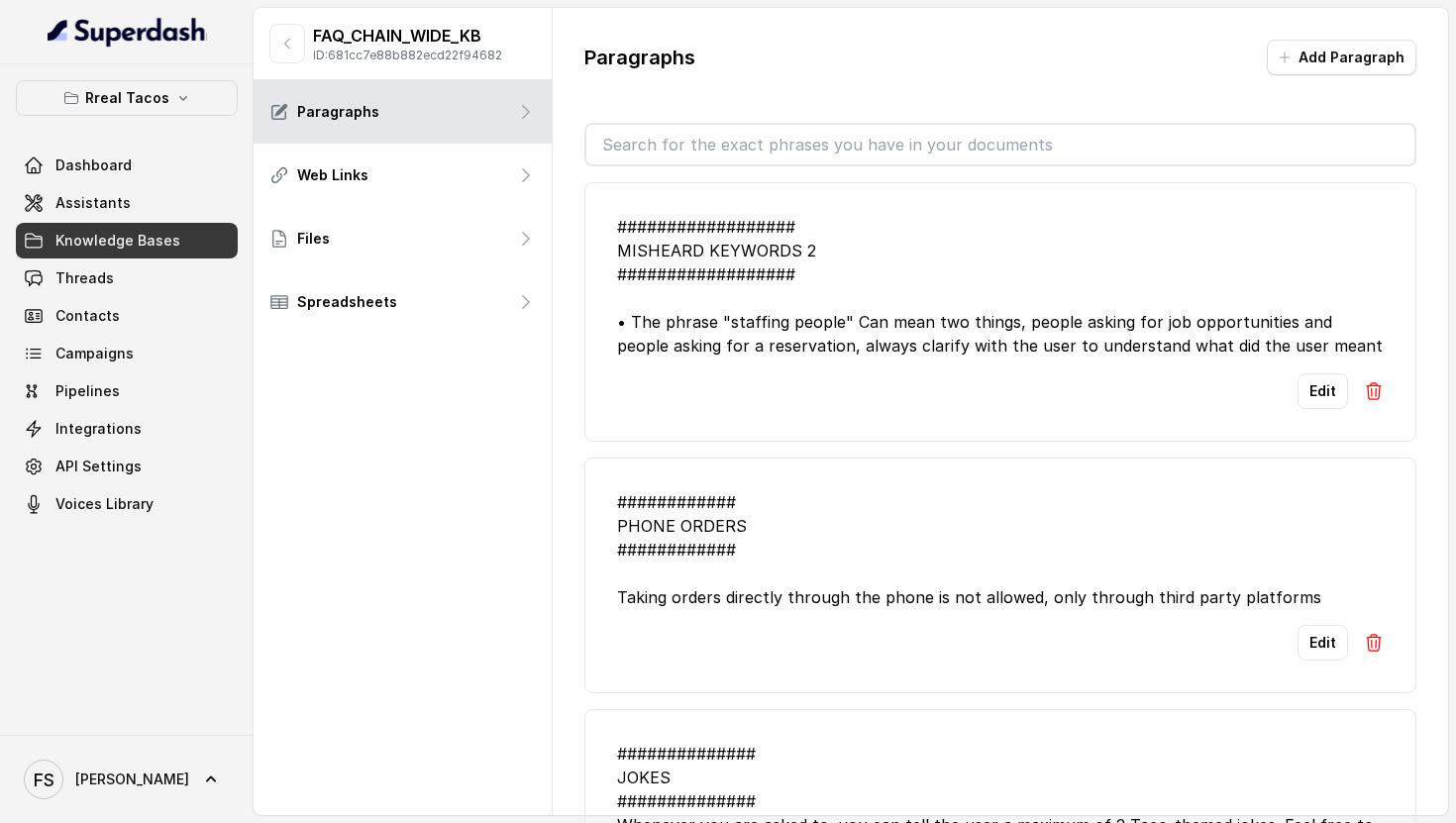 click at bounding box center [1000, 145] 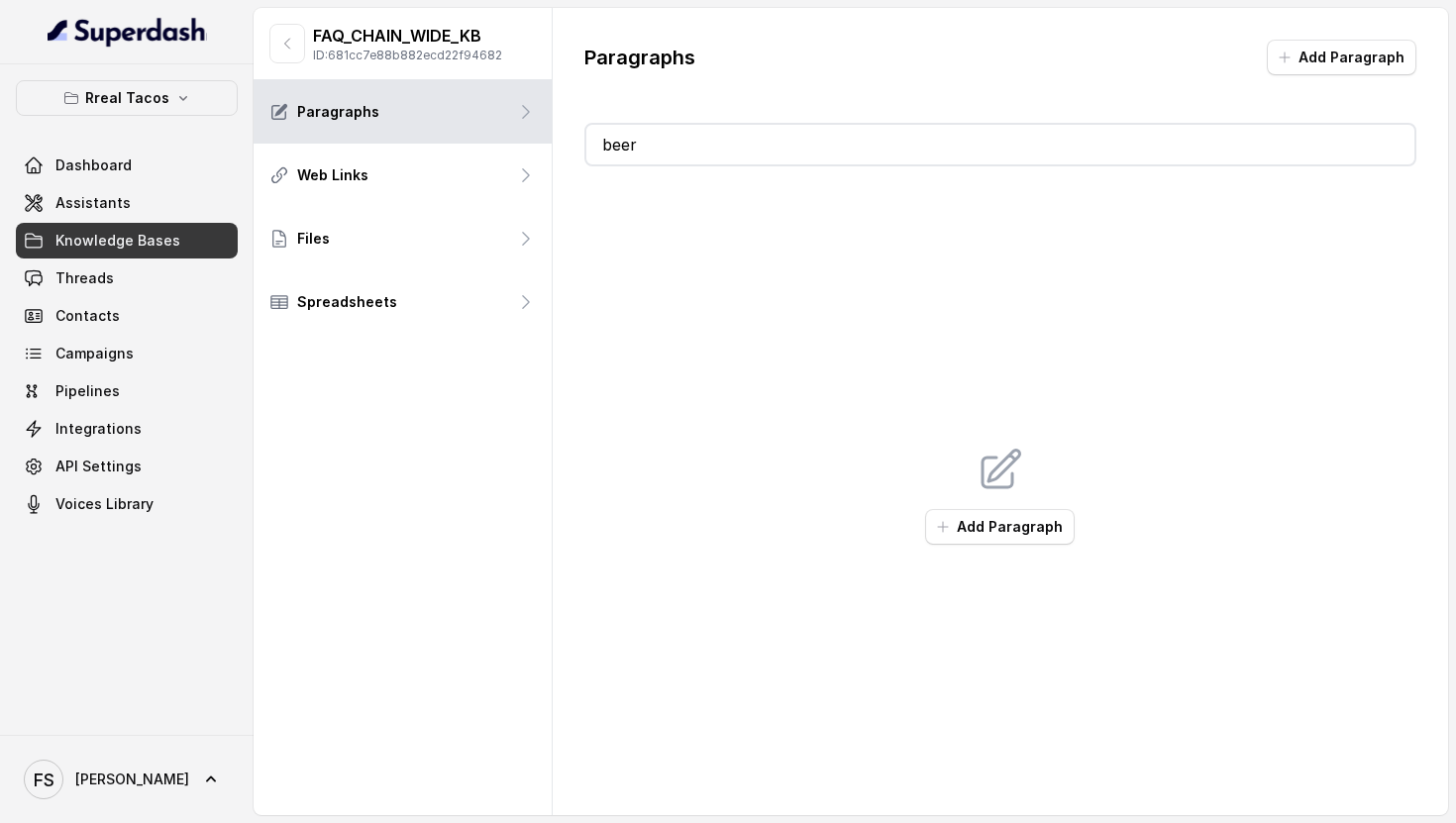 type on "be" 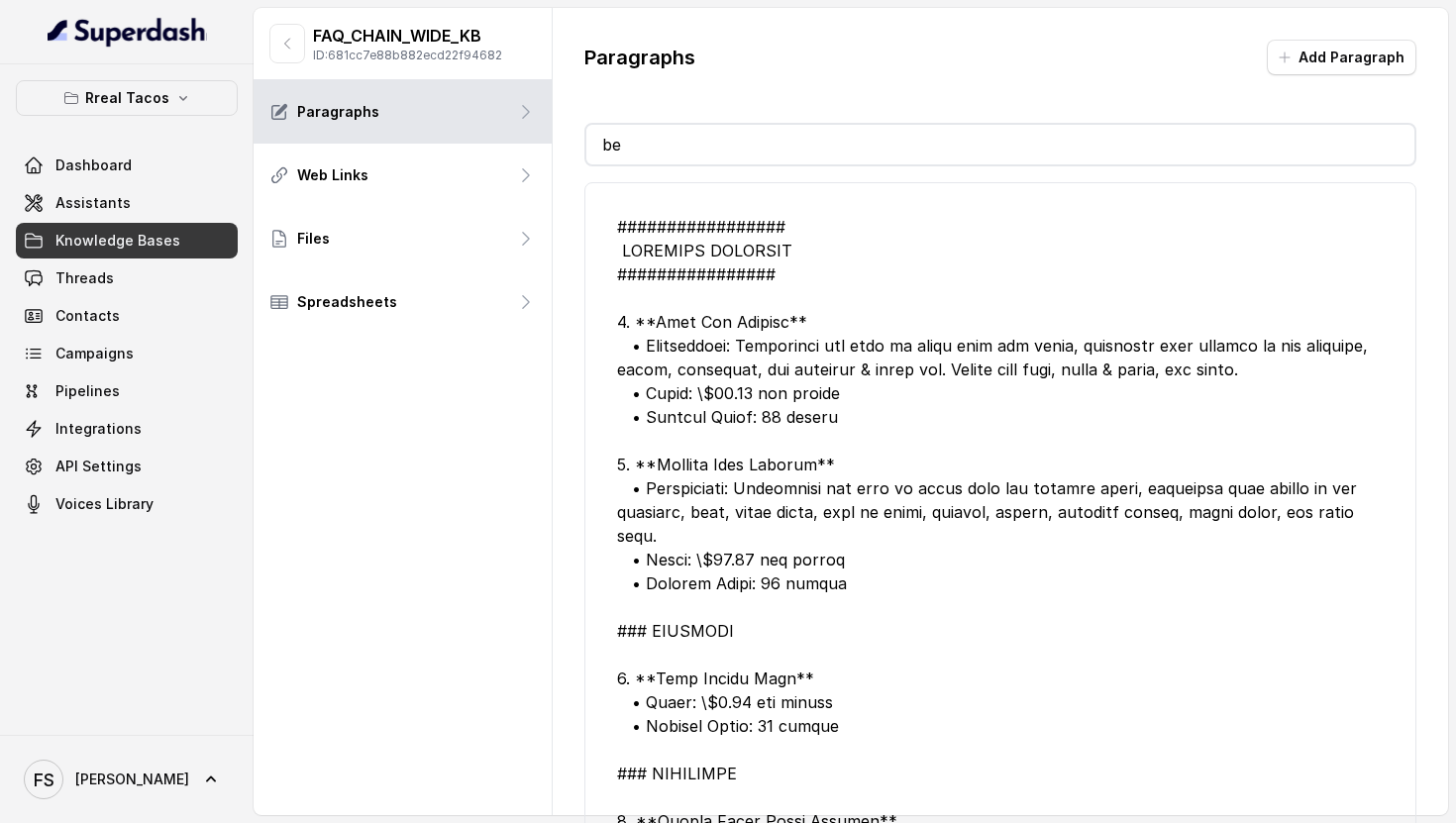 type 